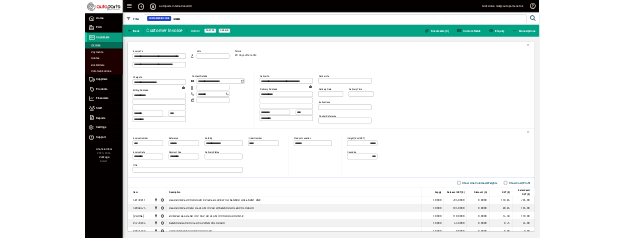 scroll, scrollTop: 0, scrollLeft: 0, axis: both 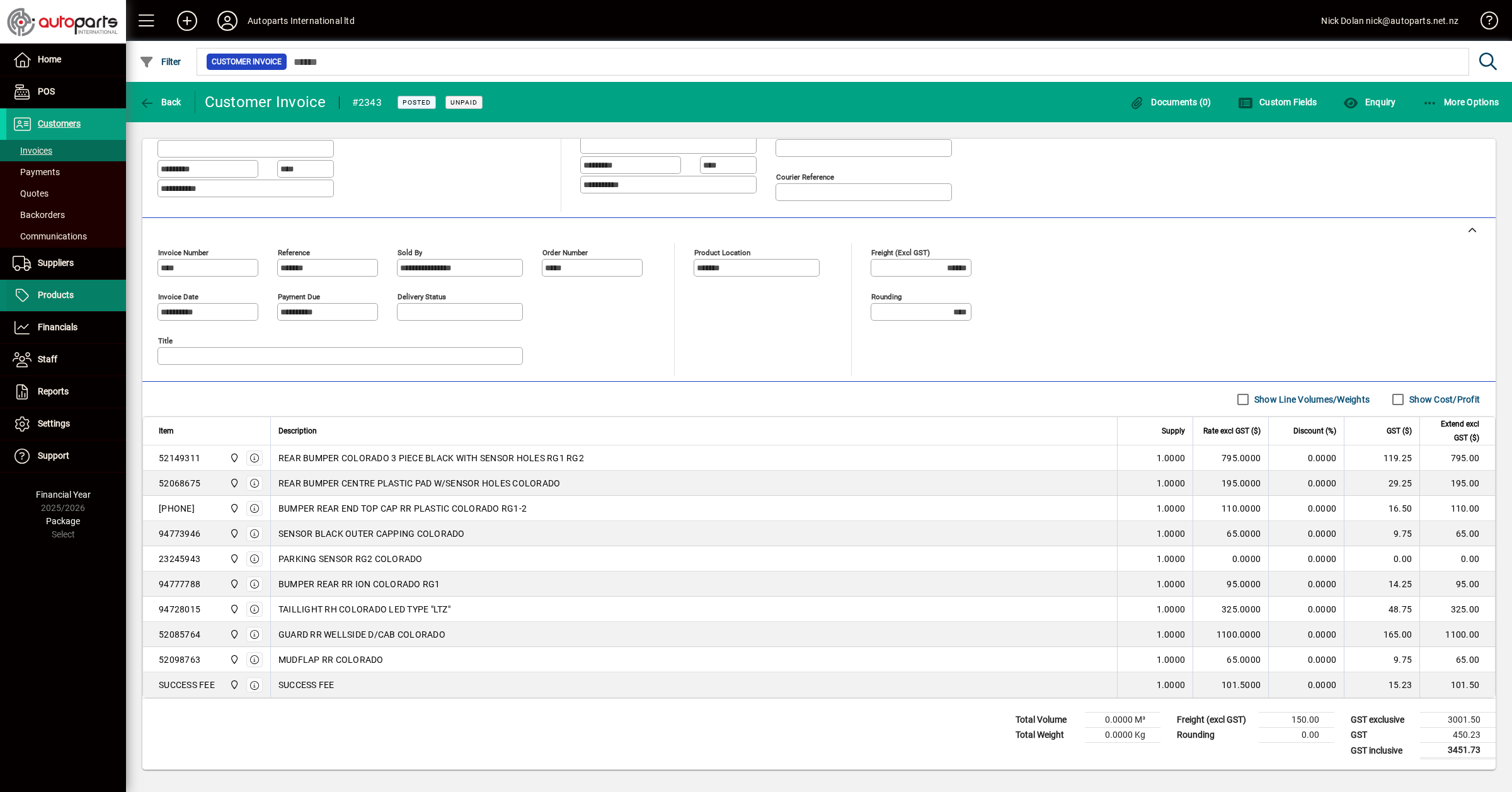 click on "Products" at bounding box center (55, 295) 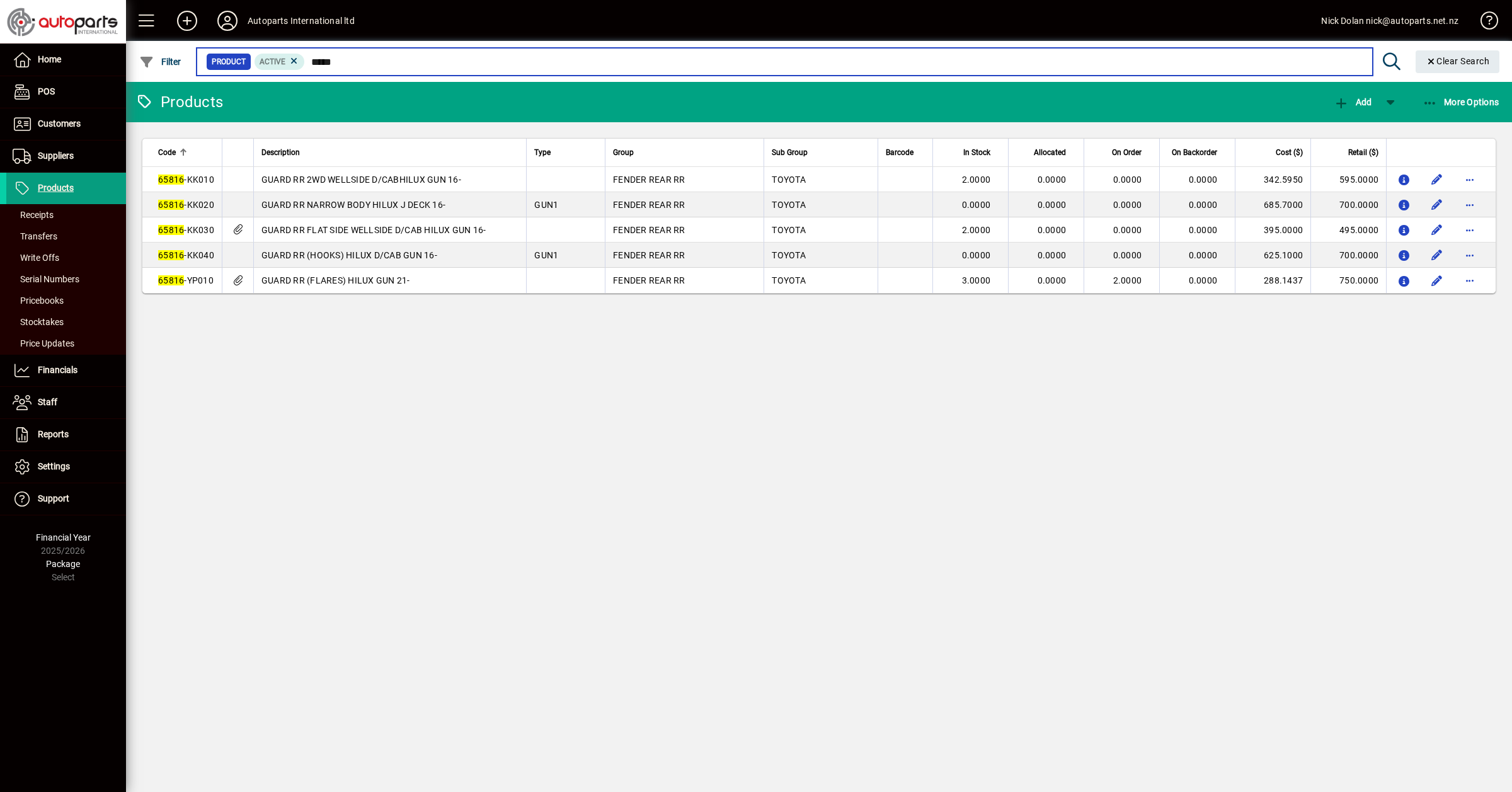 click on "*****" at bounding box center [833, 62] 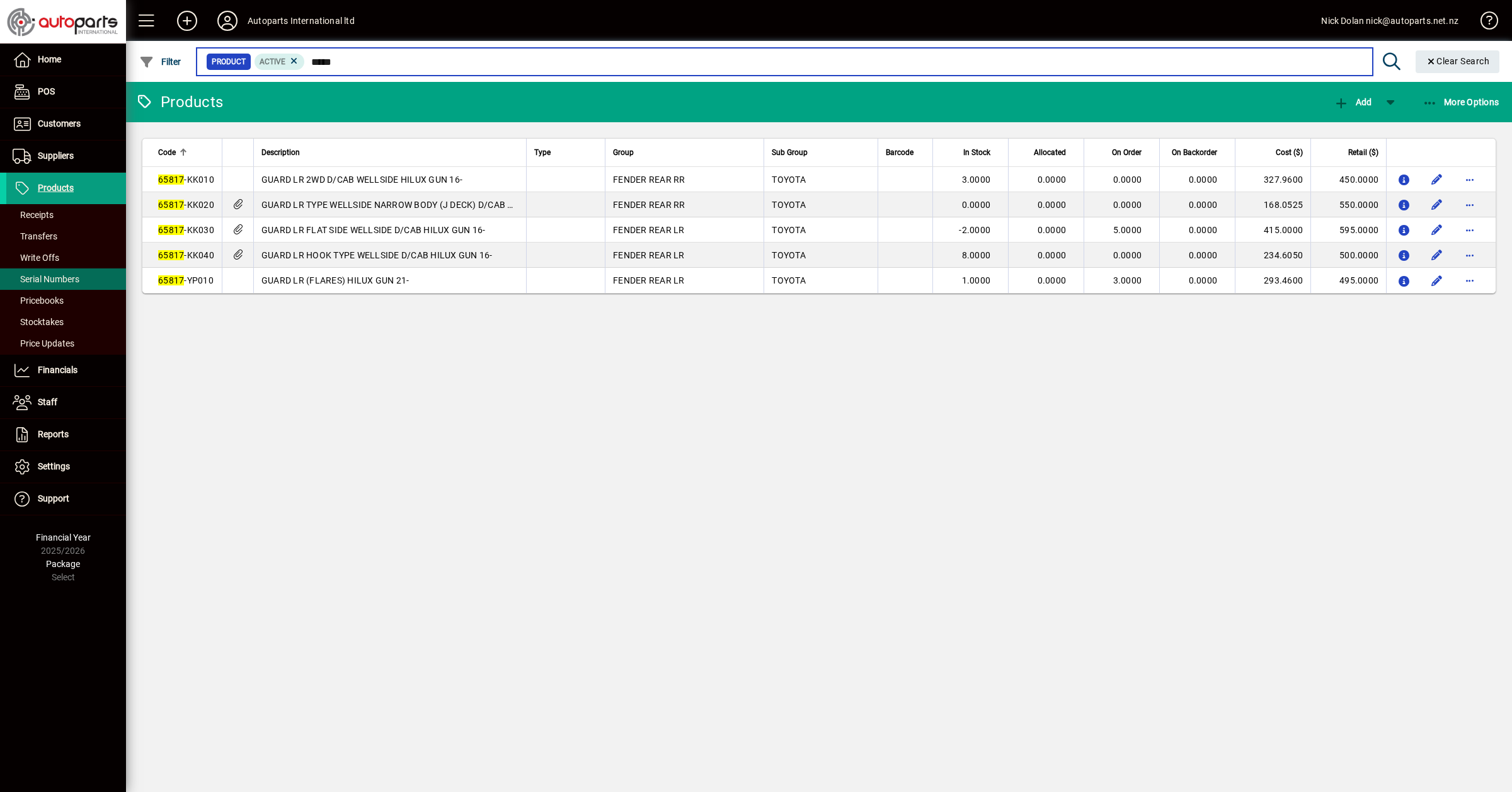 type on "*****" 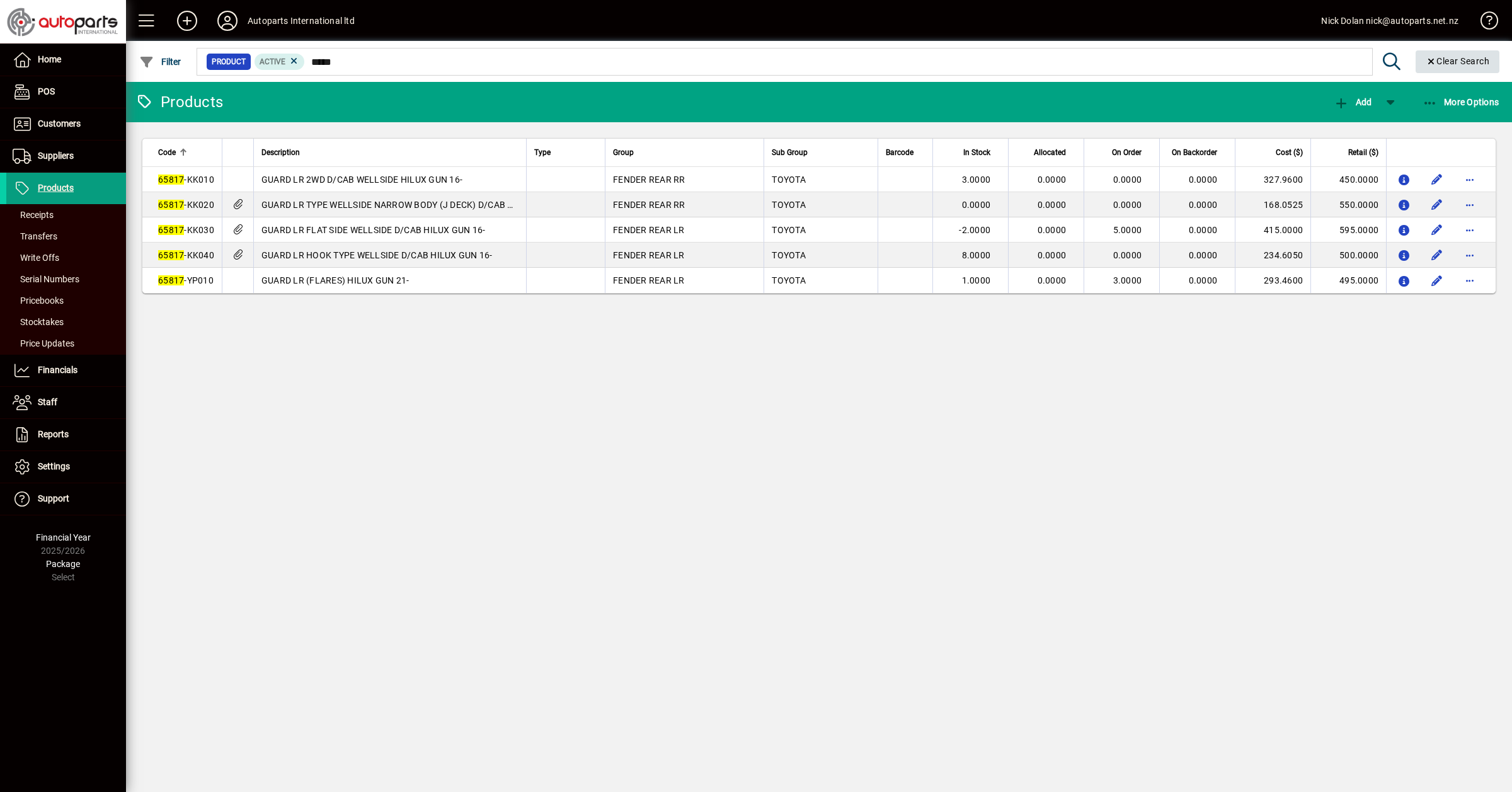 click on "Clear Search" 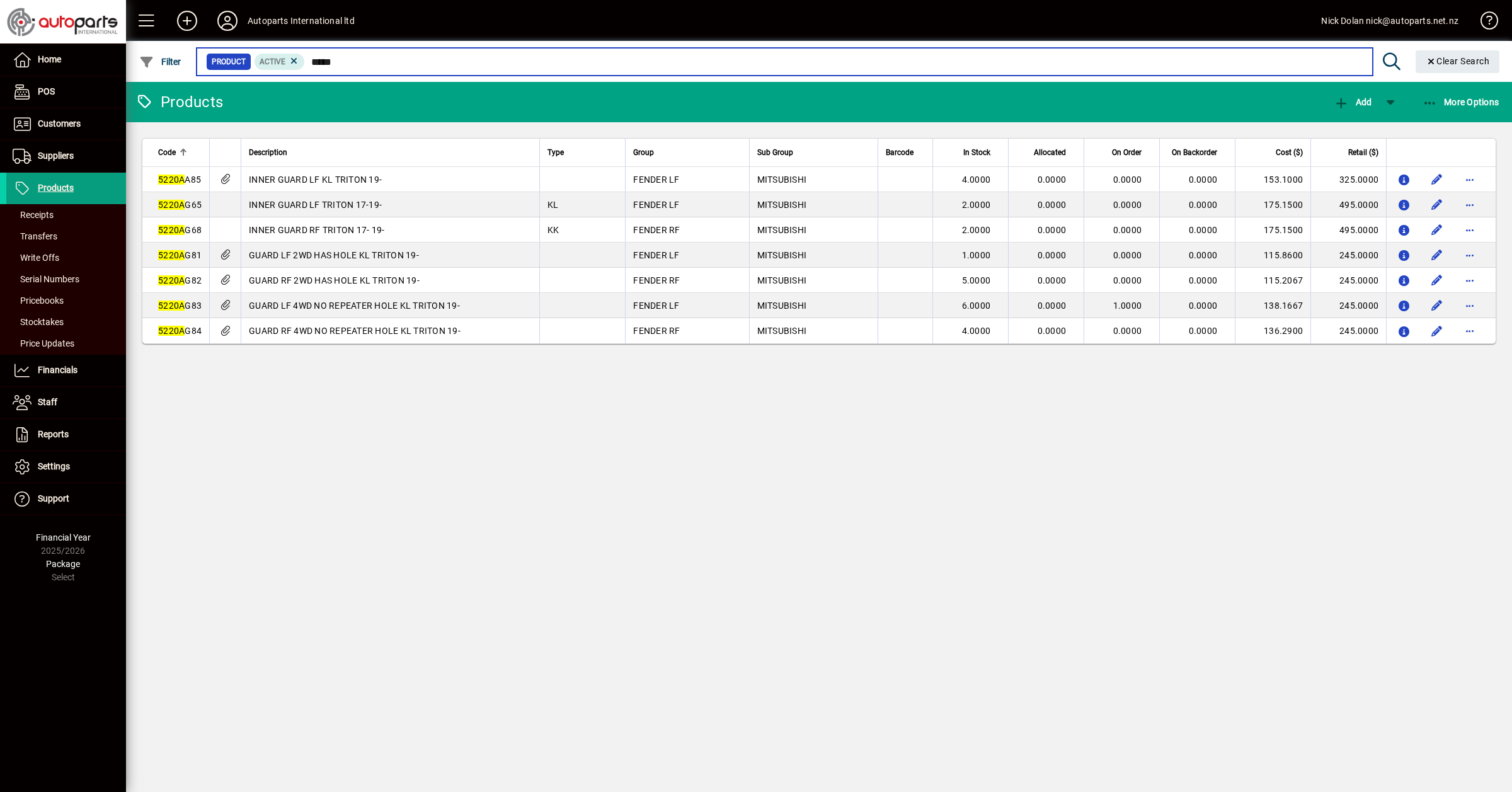 type on "*****" 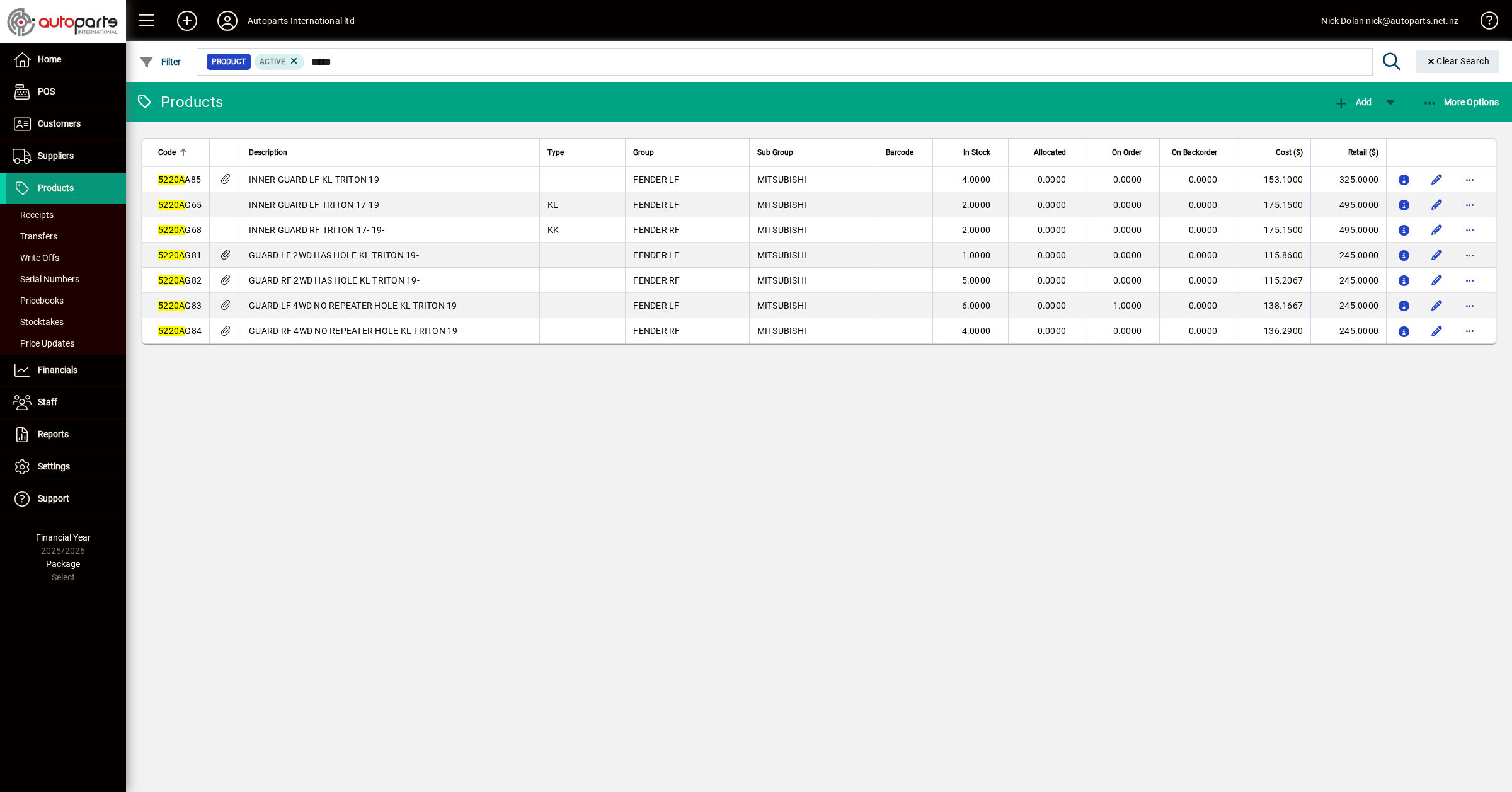 click on "Products" at bounding box center (55, 188) 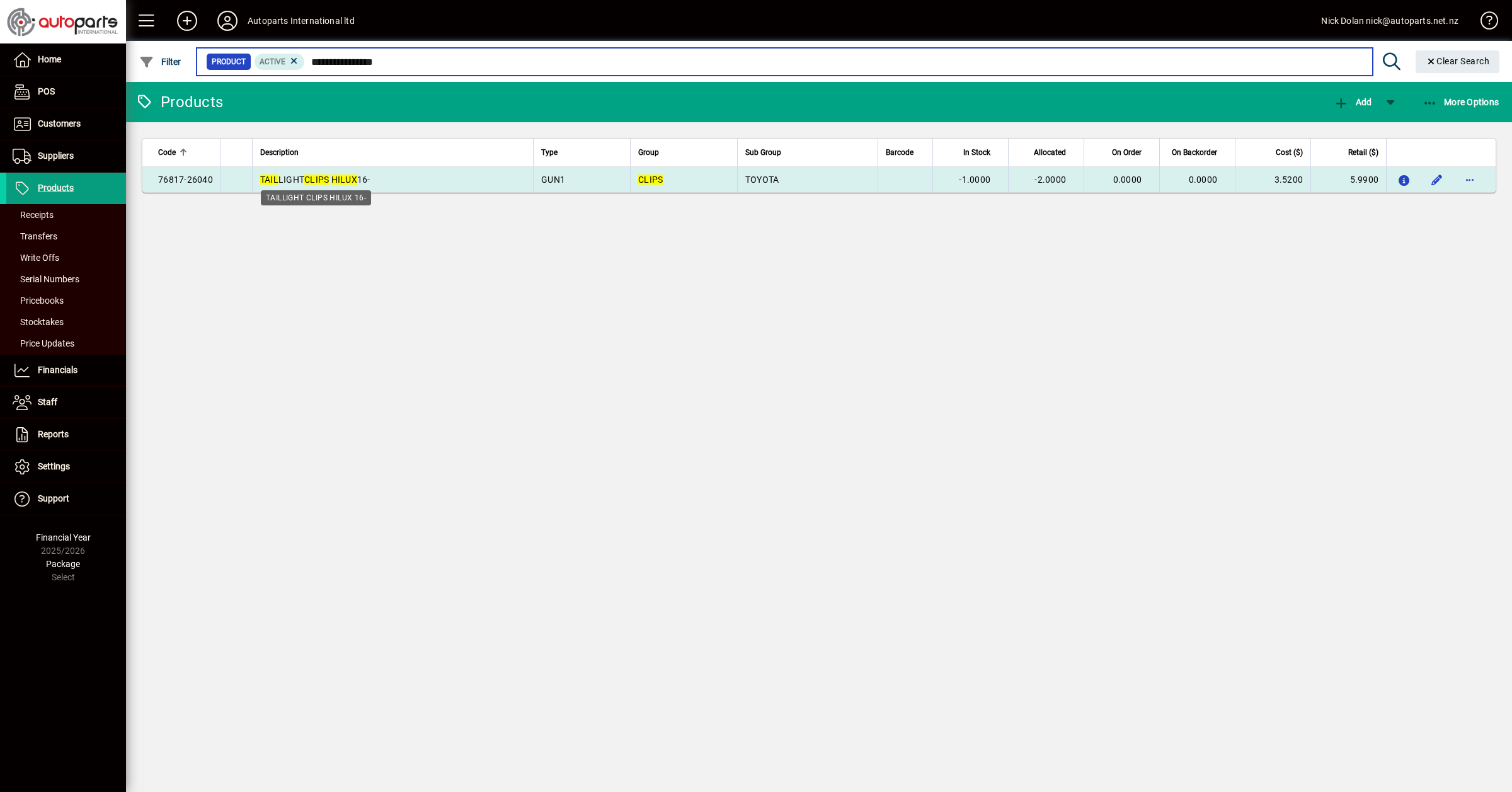 type on "**********" 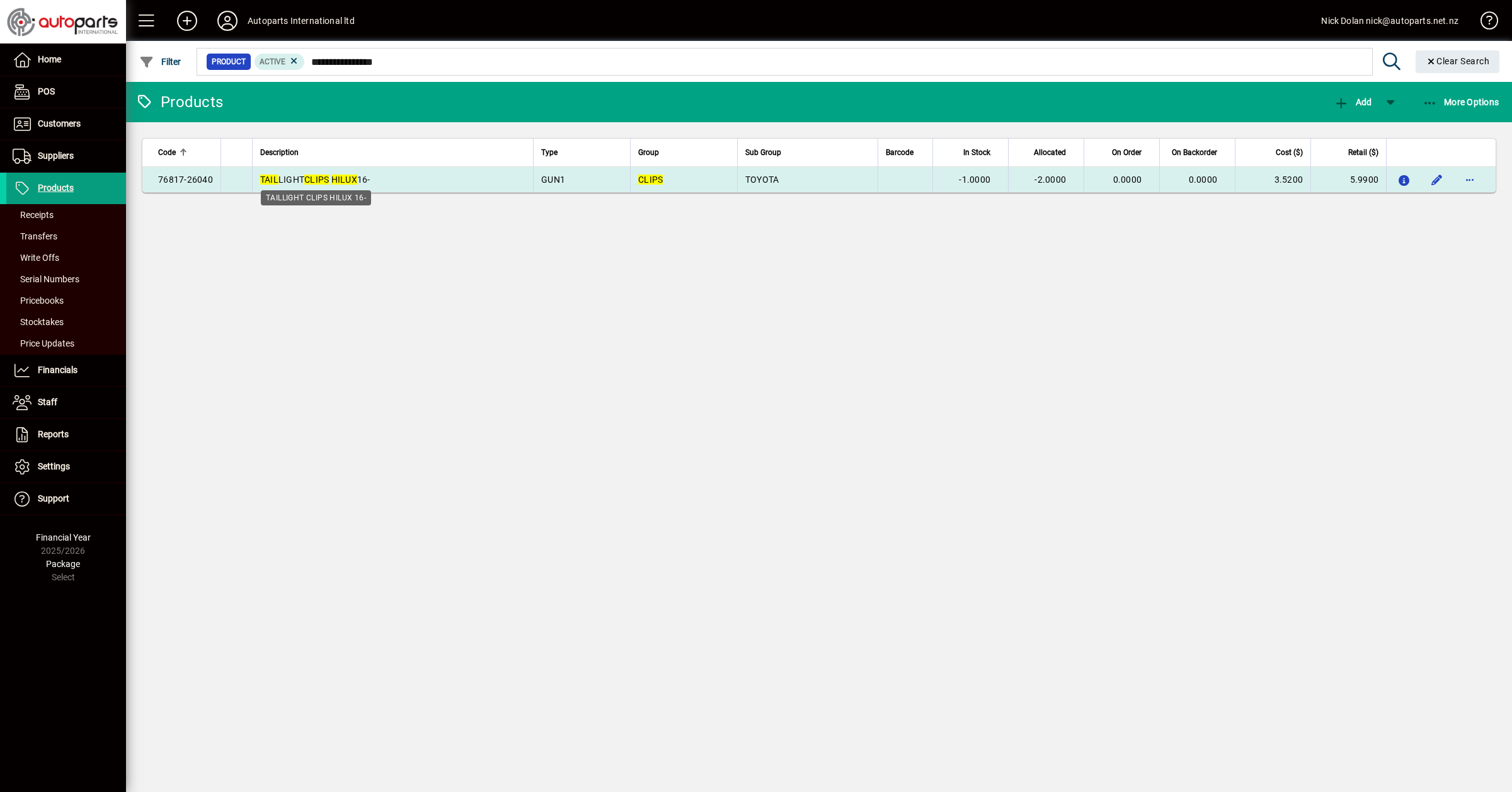 click on "CLIPS" at bounding box center (316, 180) 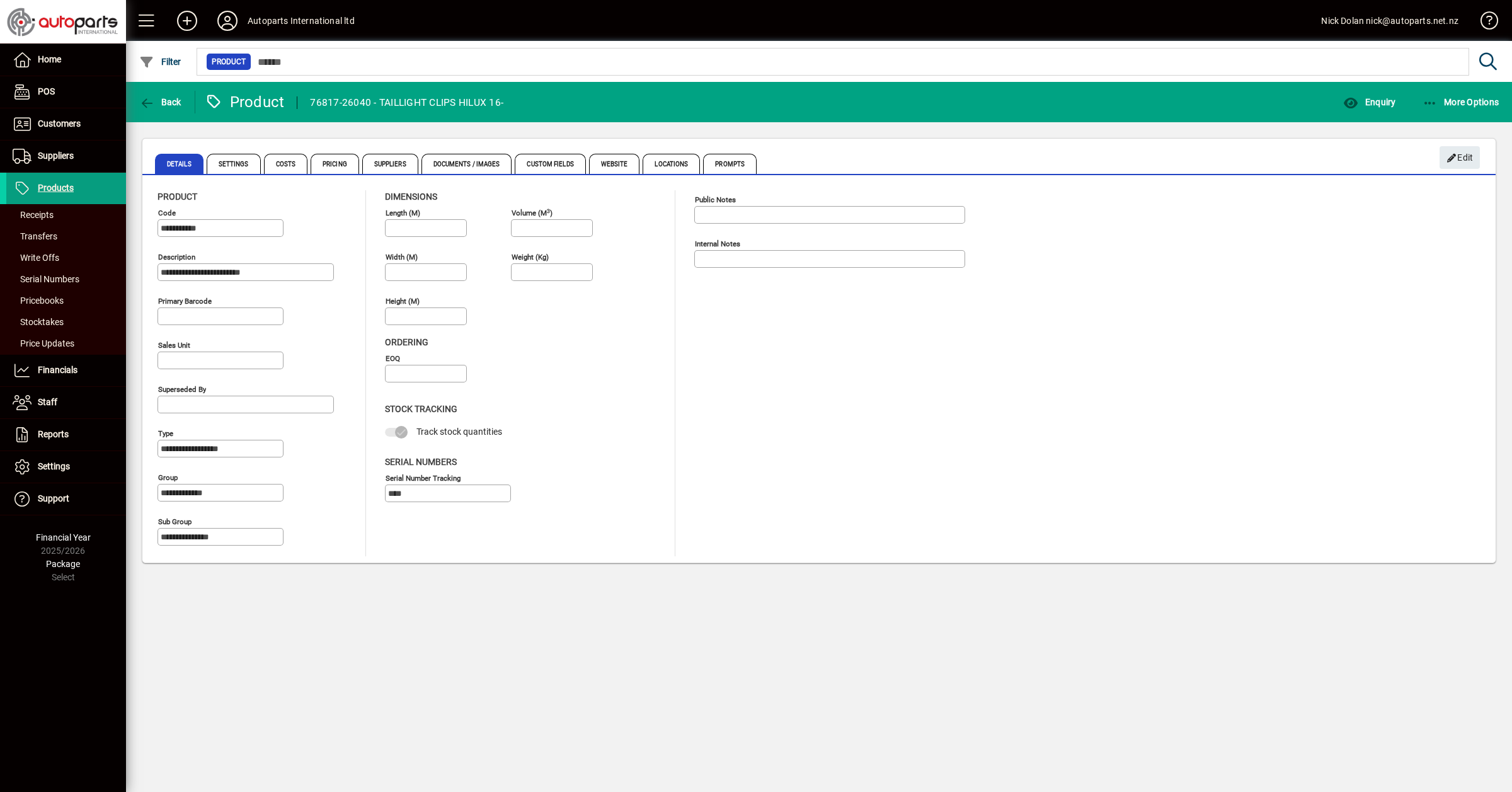 drag, startPoint x: 217, startPoint y: 227, endPoint x: 159, endPoint y: 234, distance: 58.42089 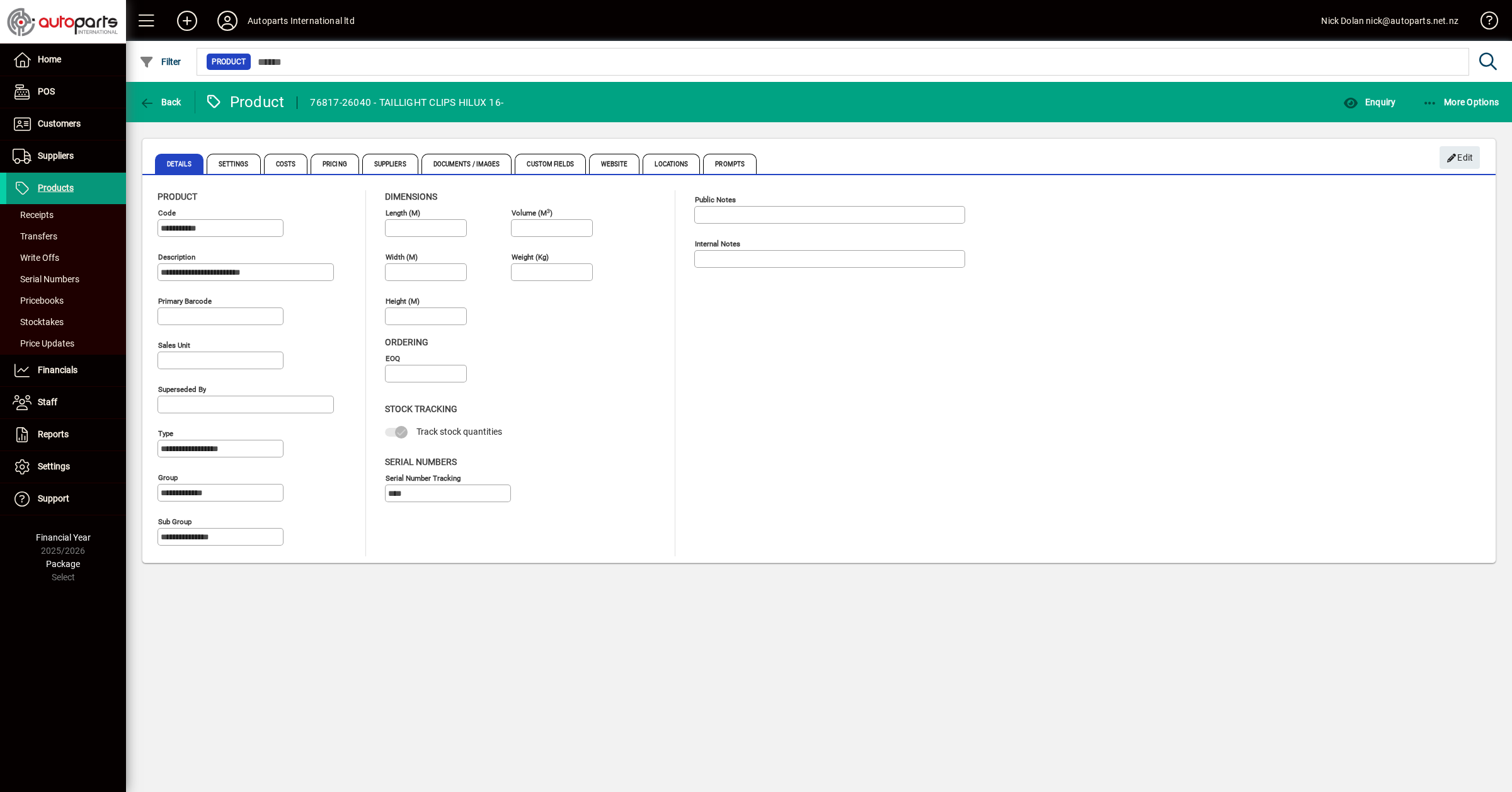 click at bounding box center [66, 188] 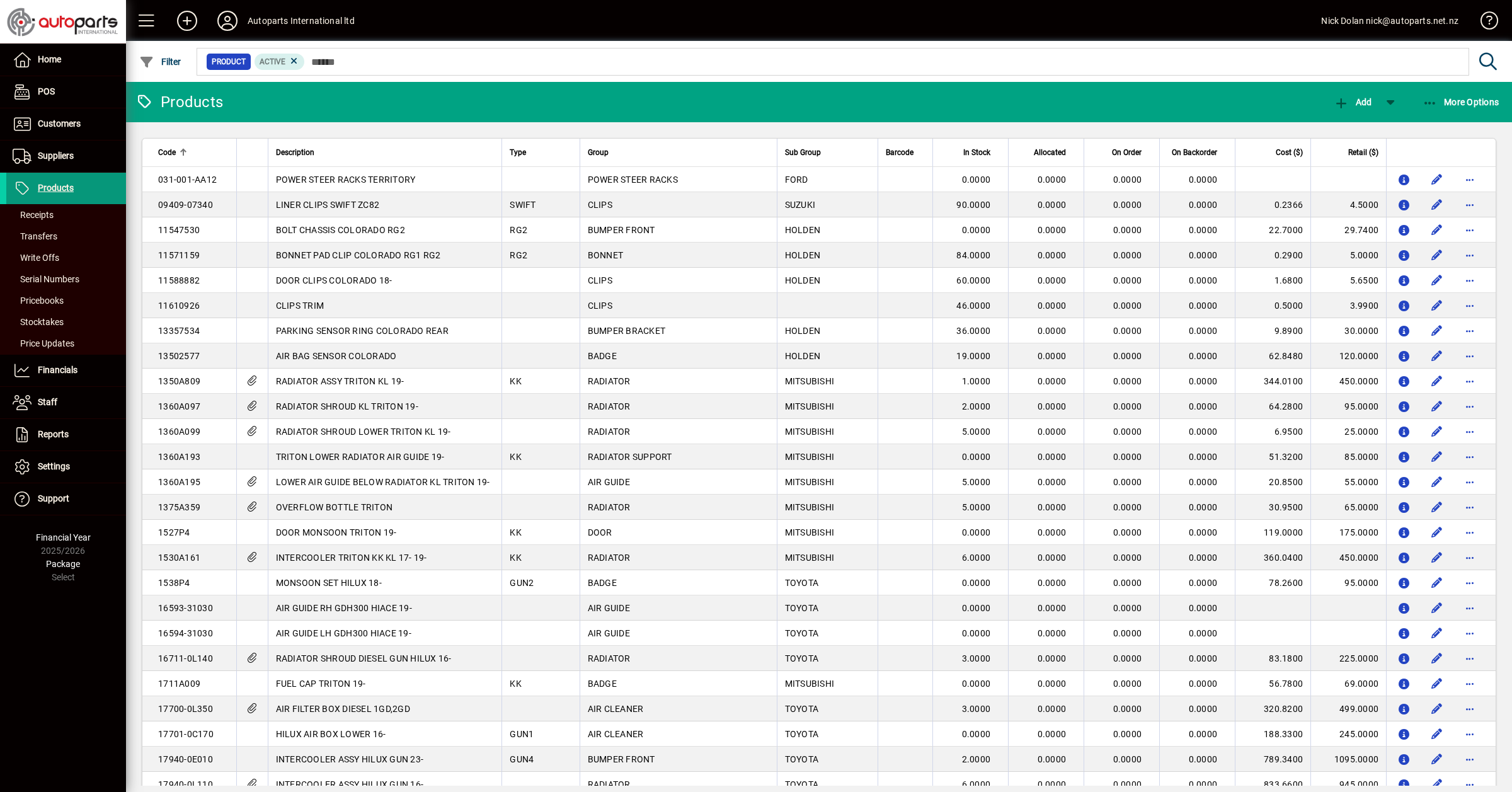 drag, startPoint x: 55, startPoint y: 181, endPoint x: 113, endPoint y: 181, distance: 58 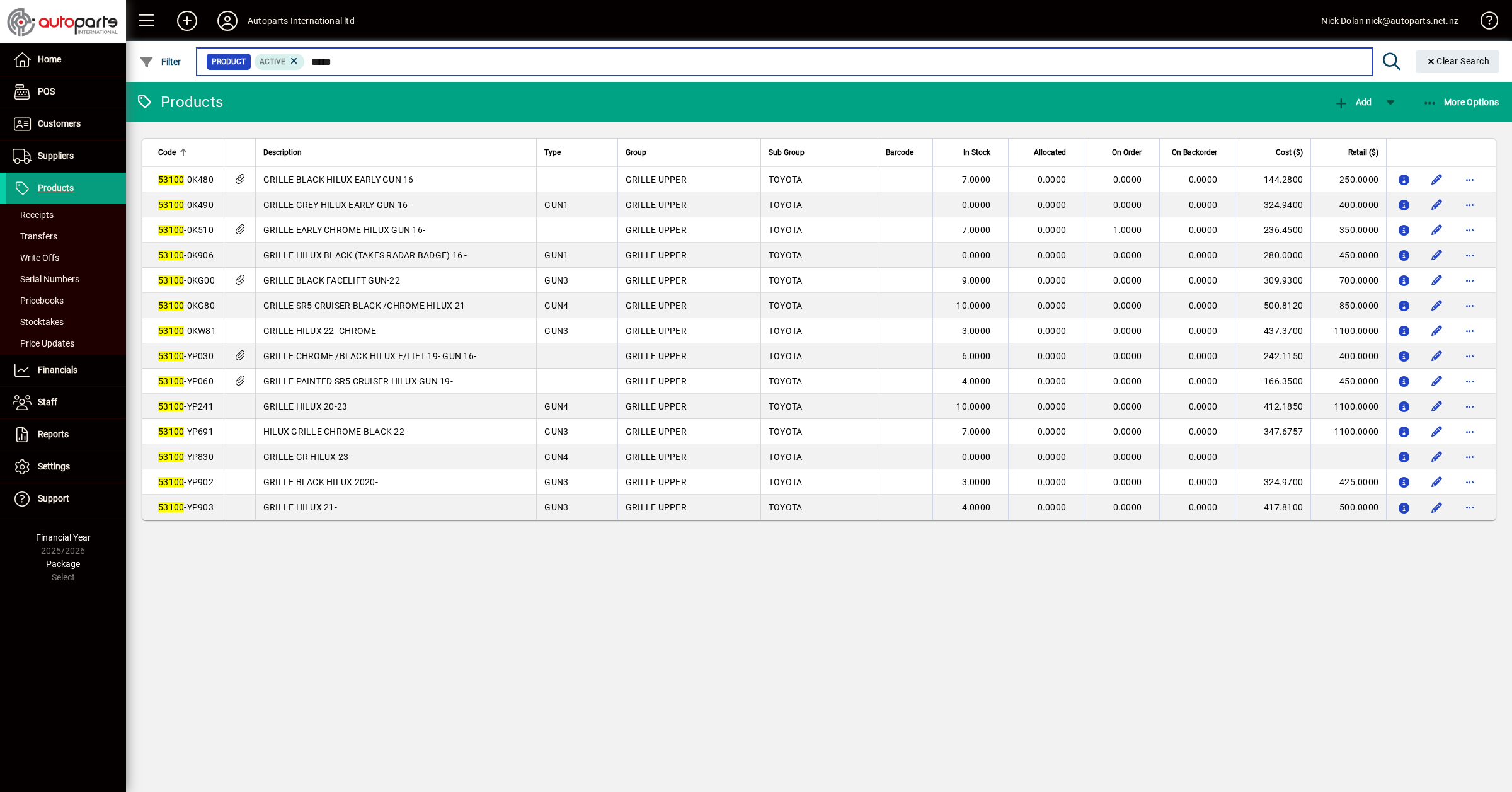 type on "*****" 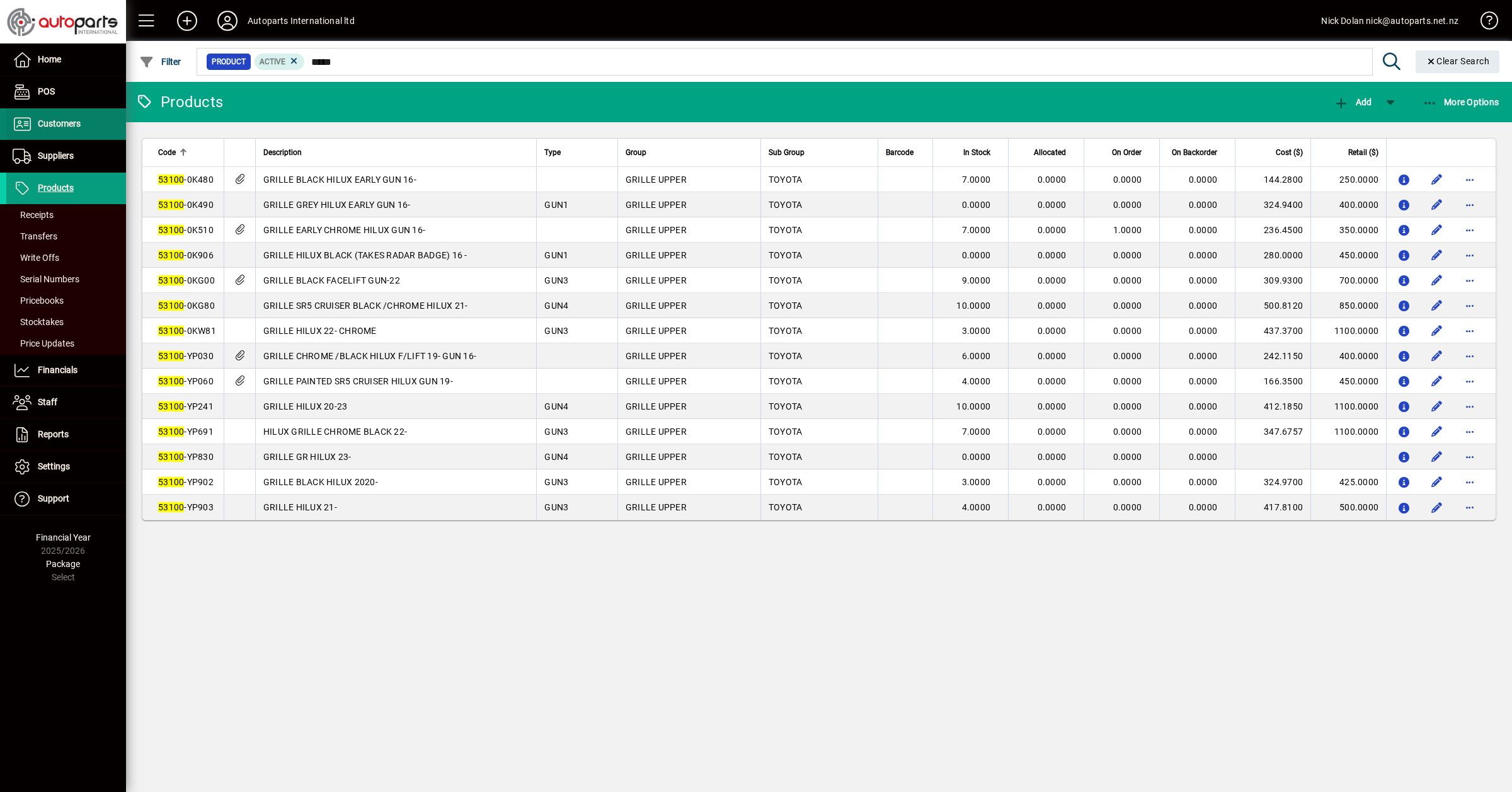click on "Customers" at bounding box center (59, 123) 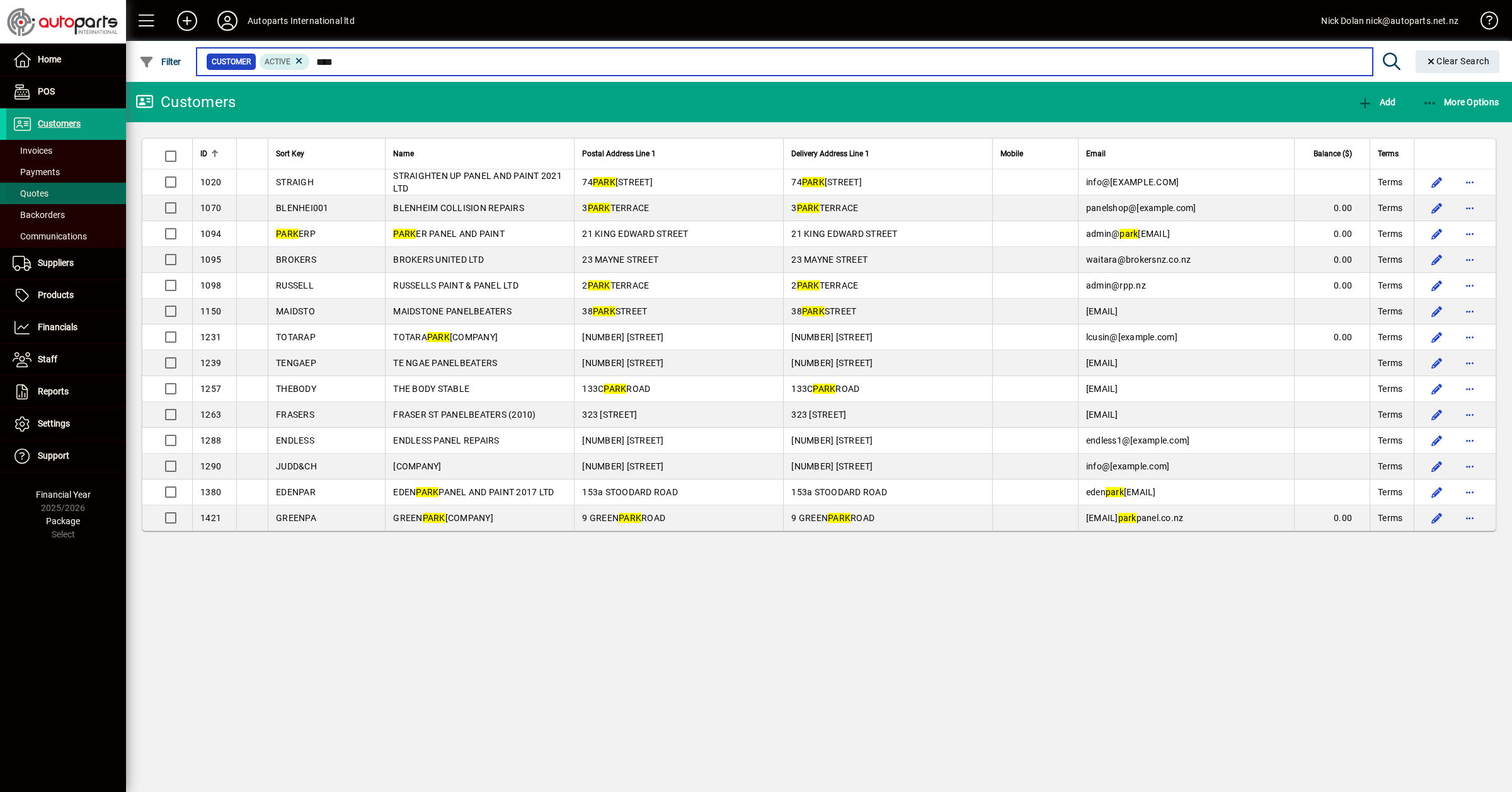 type on "****" 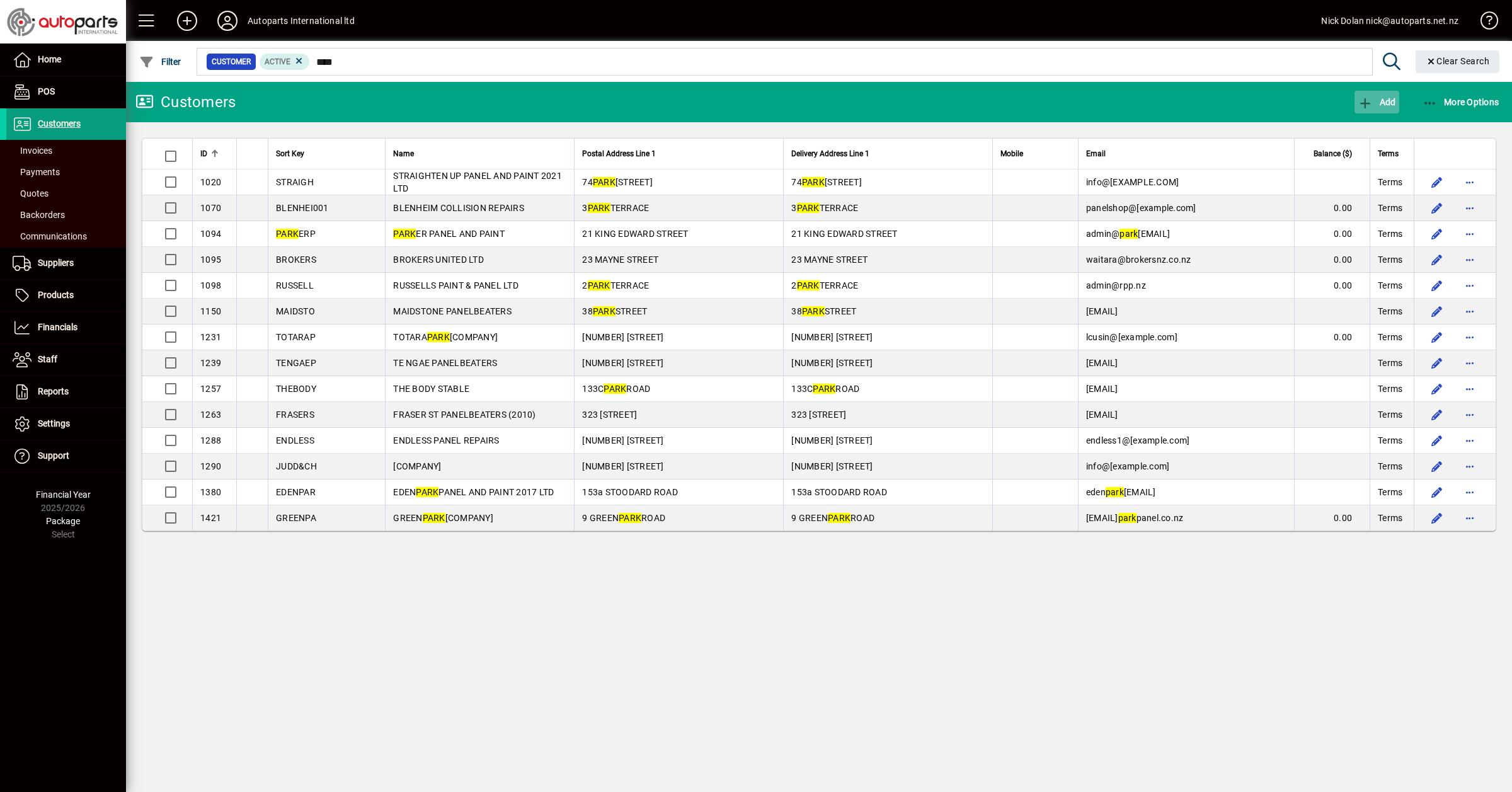 click on "Add" 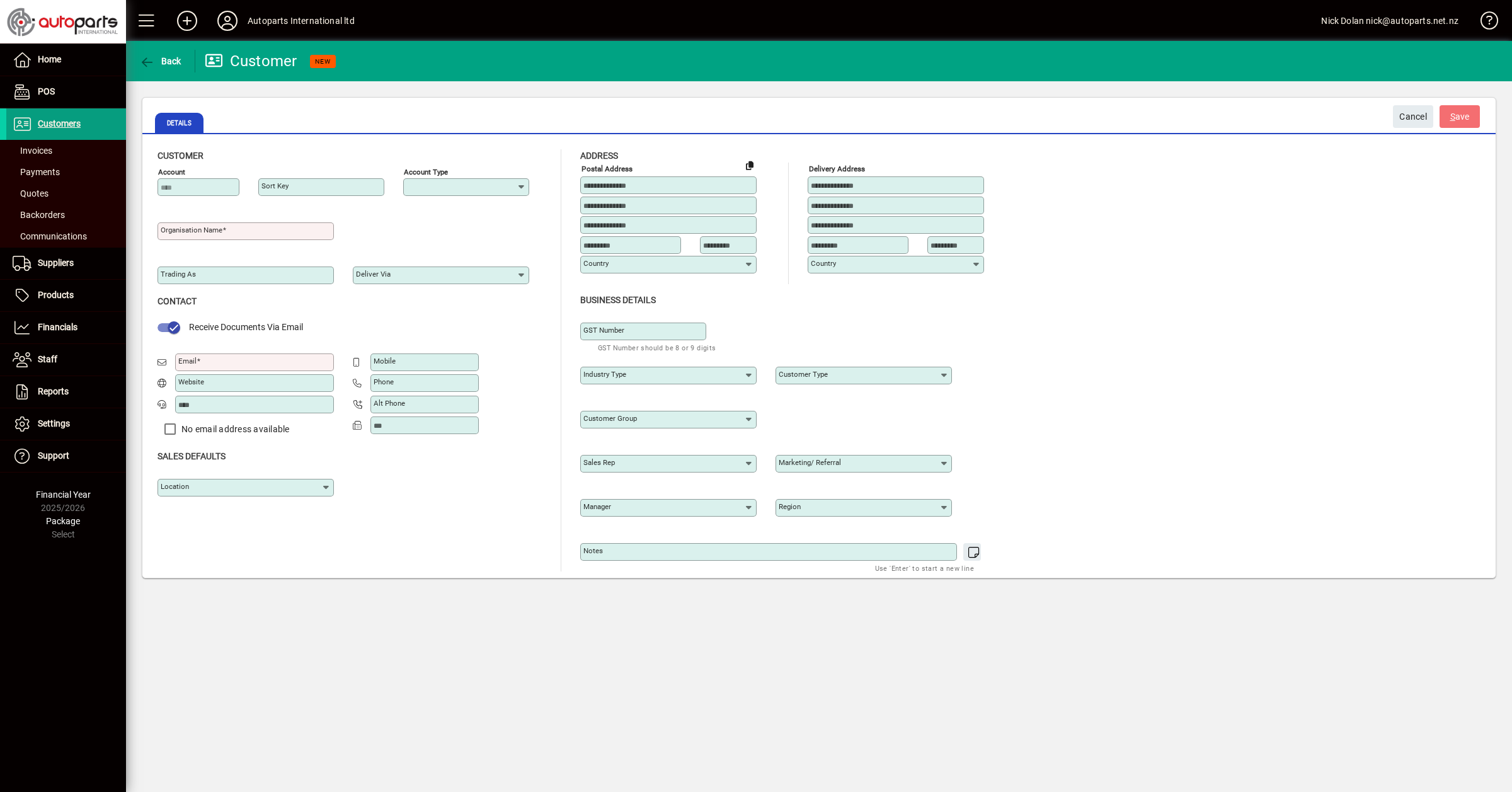 type on "**********" 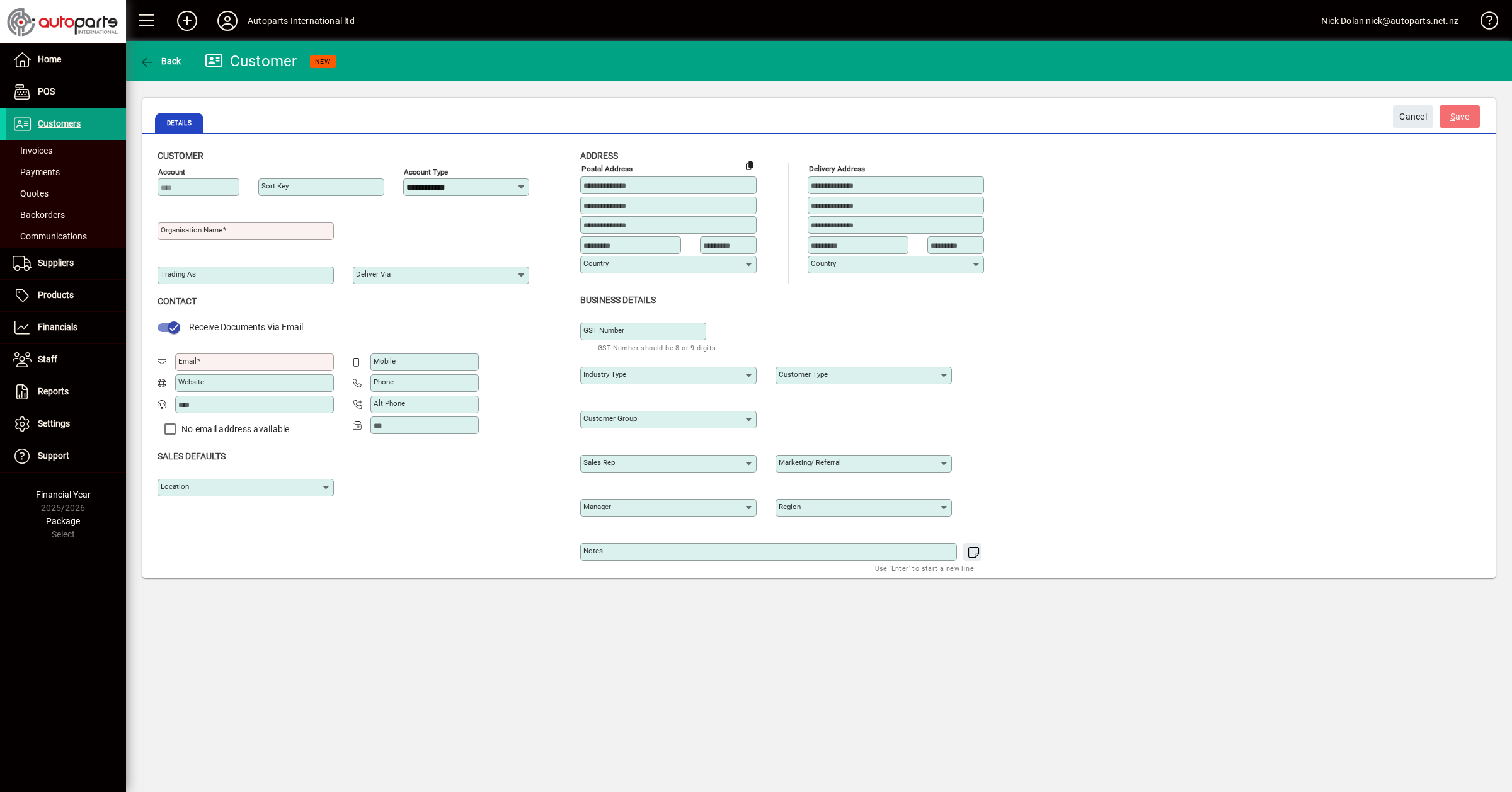 type on "**********" 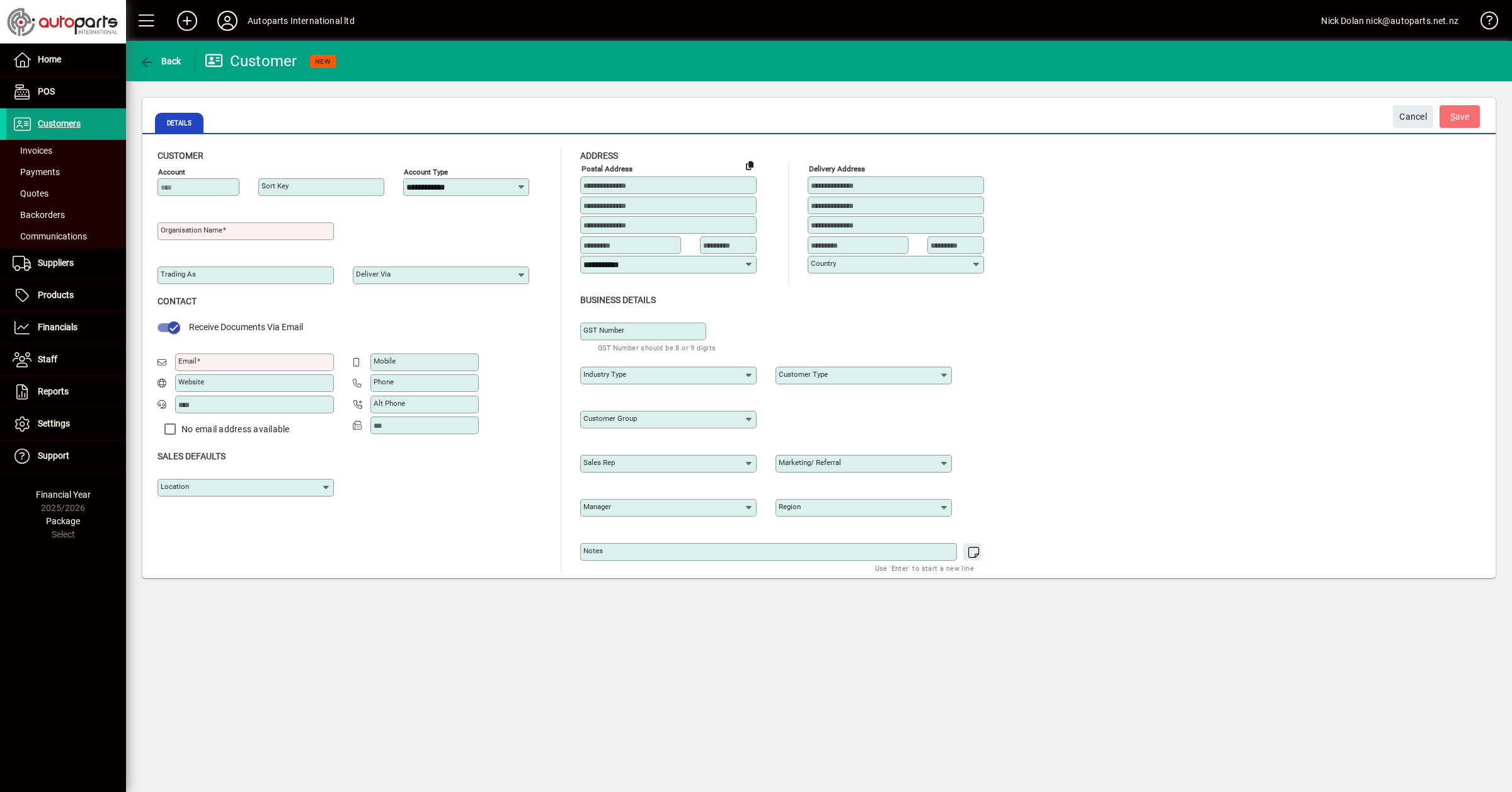 click on "Organisation name" at bounding box center (192, 230) 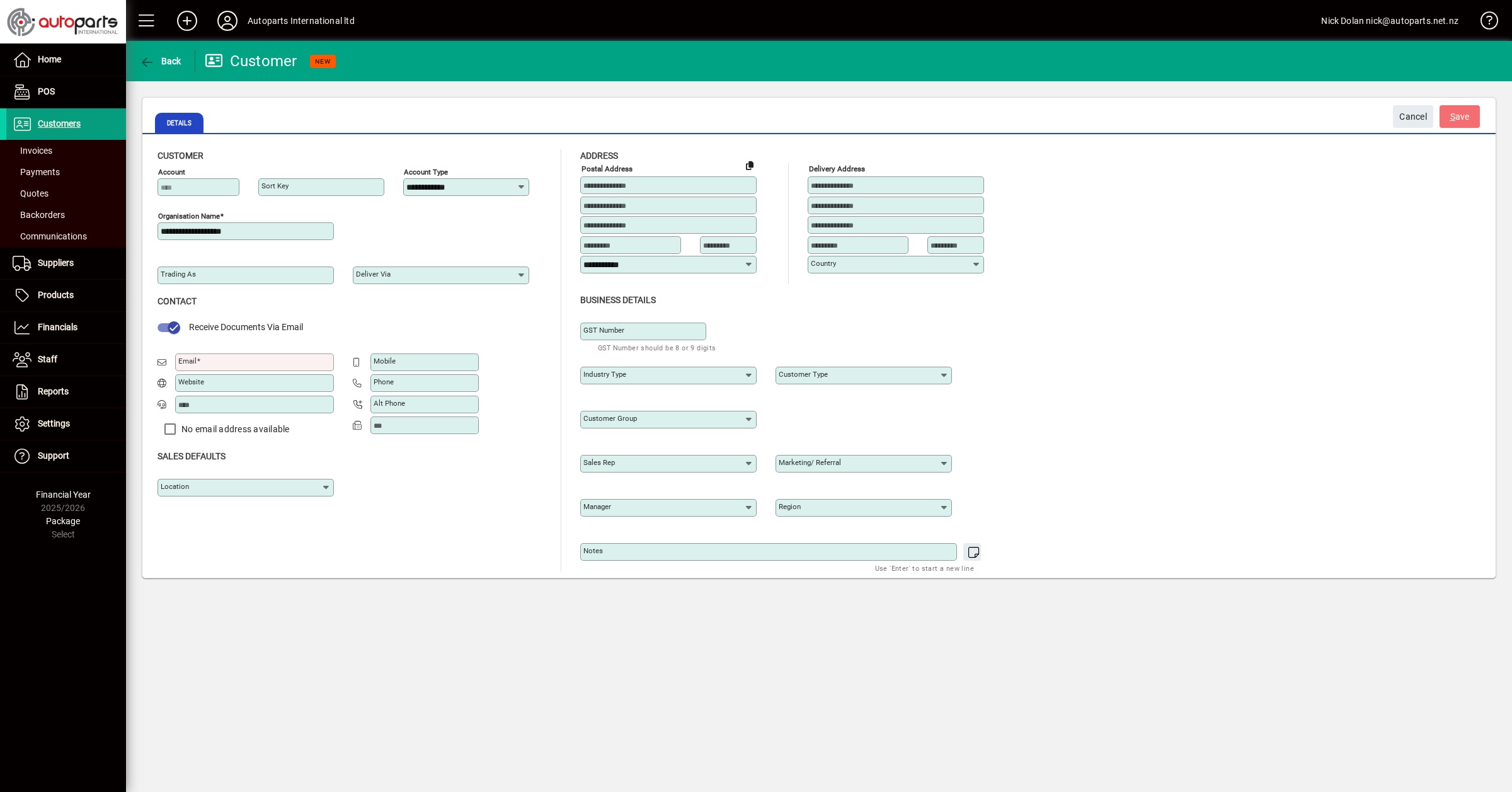type on "**********" 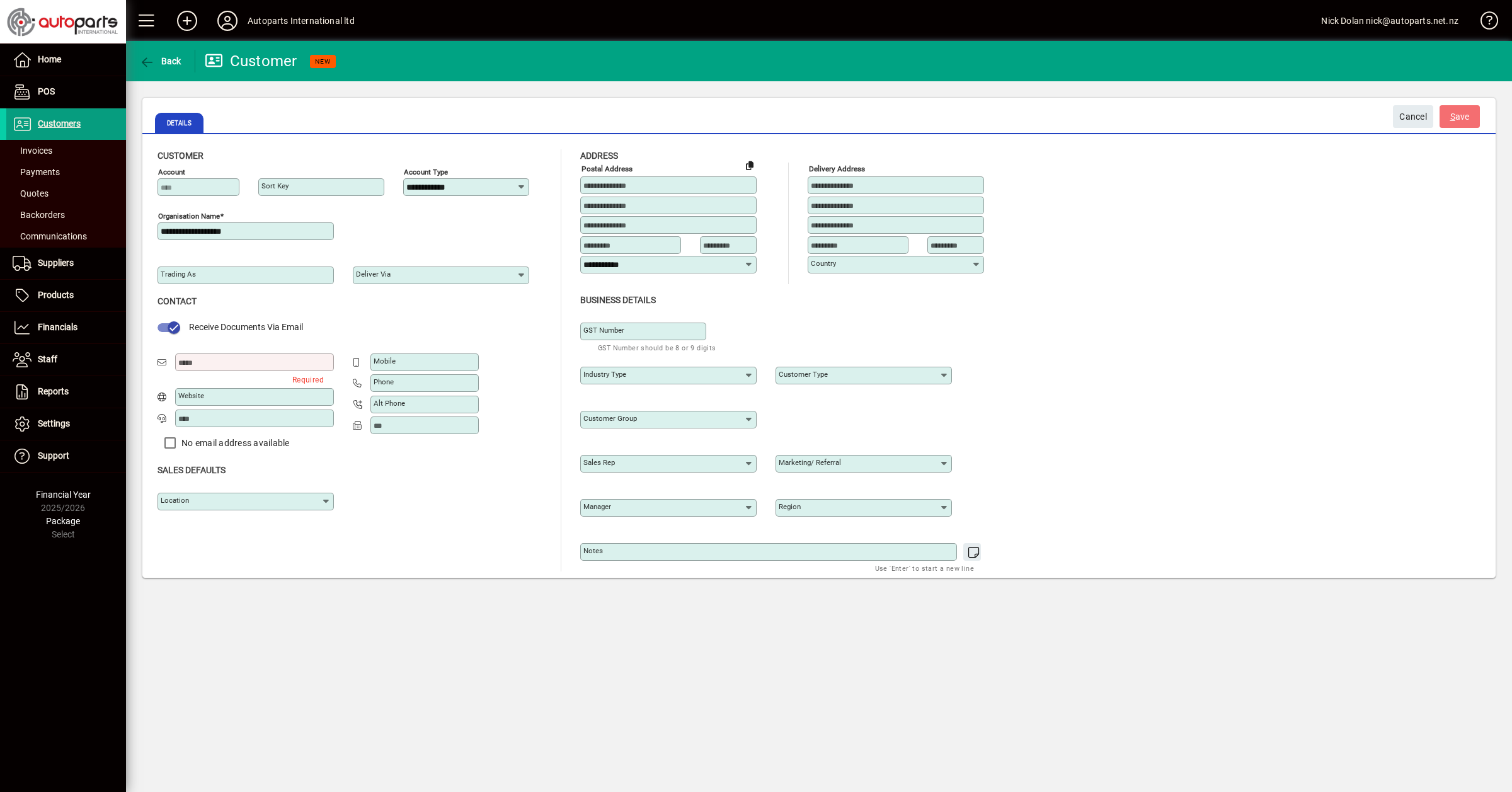 paste on "**********" 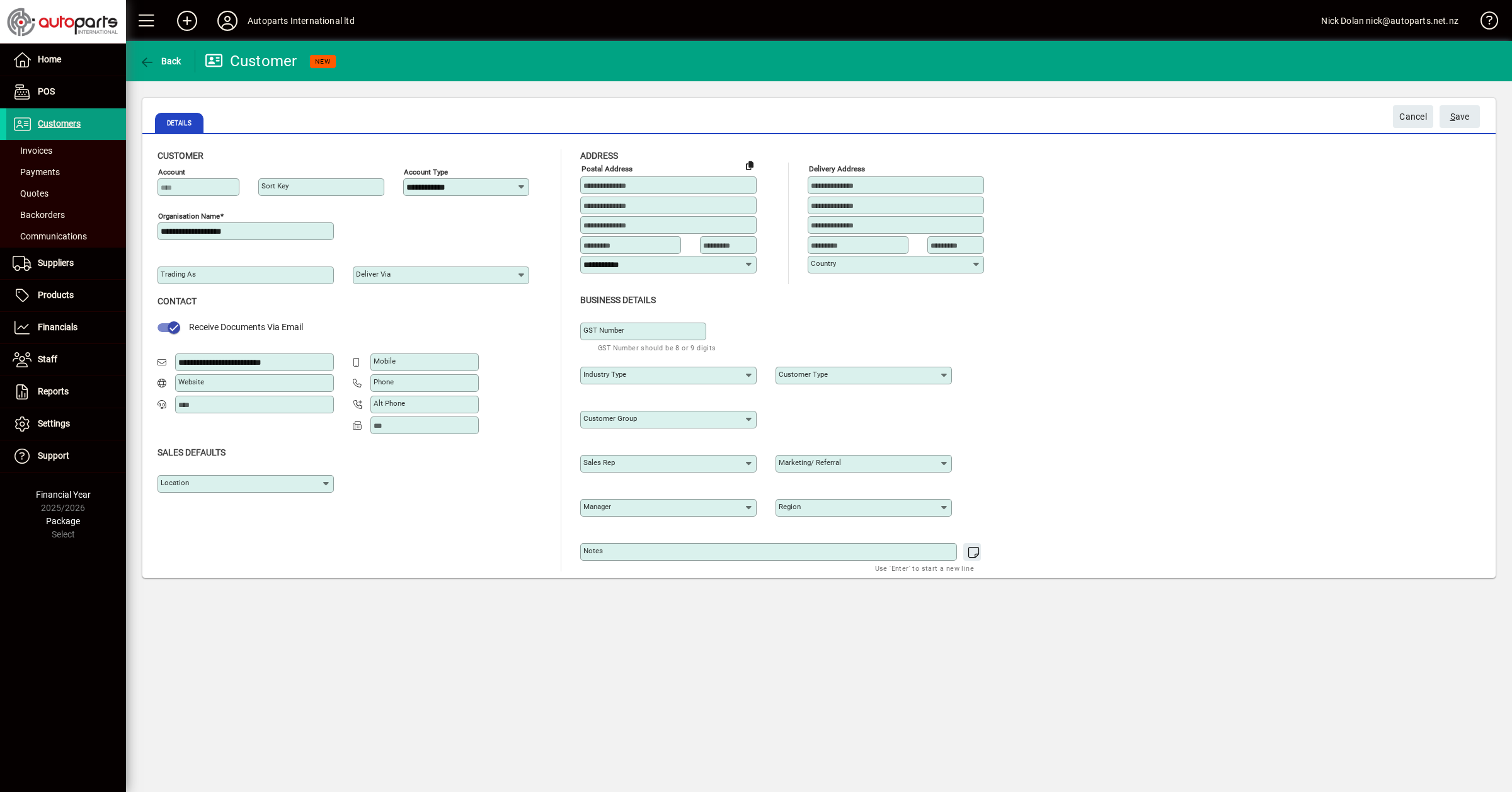 type on "**********" 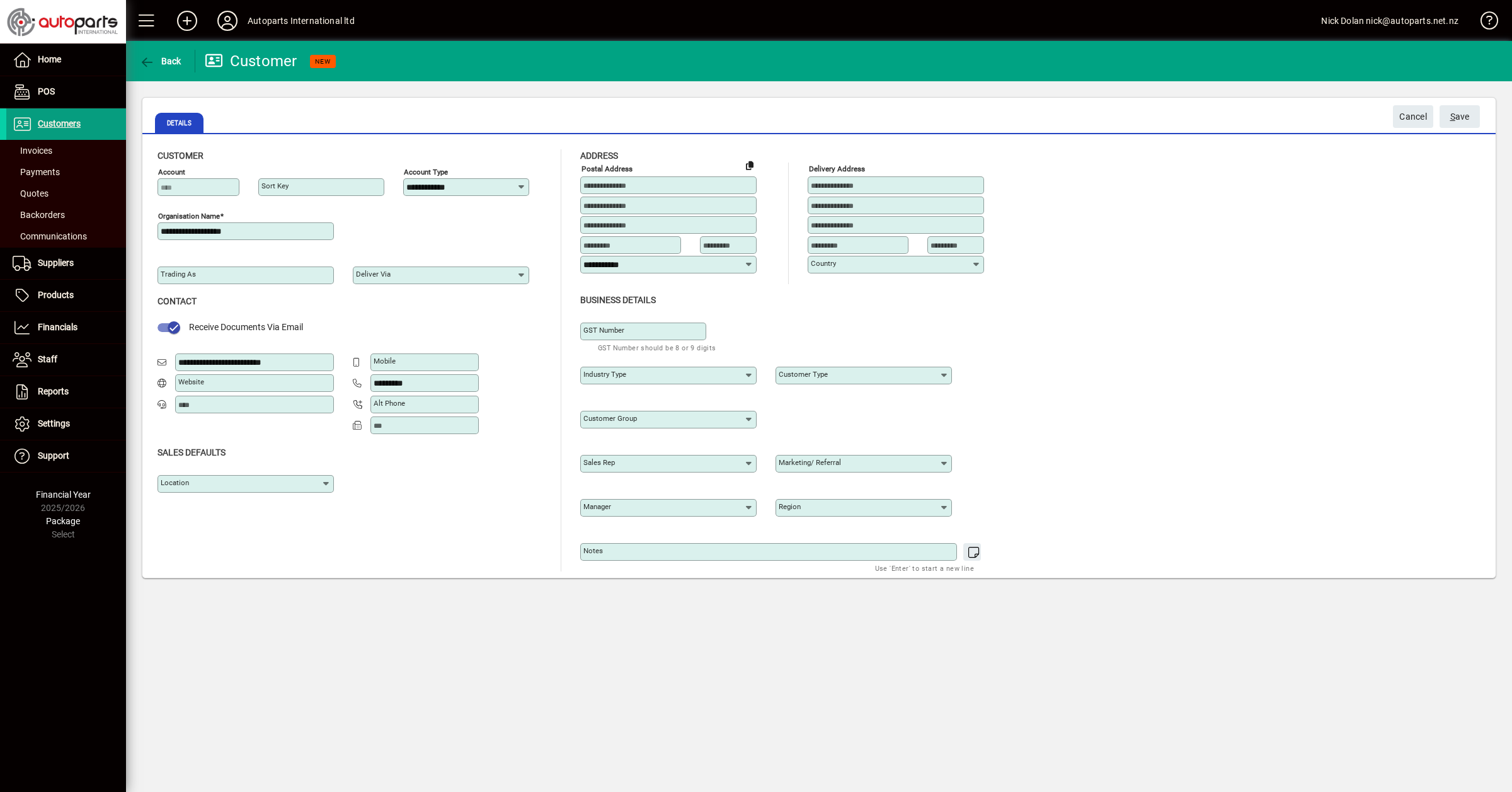 click on "*********" at bounding box center (426, 383) 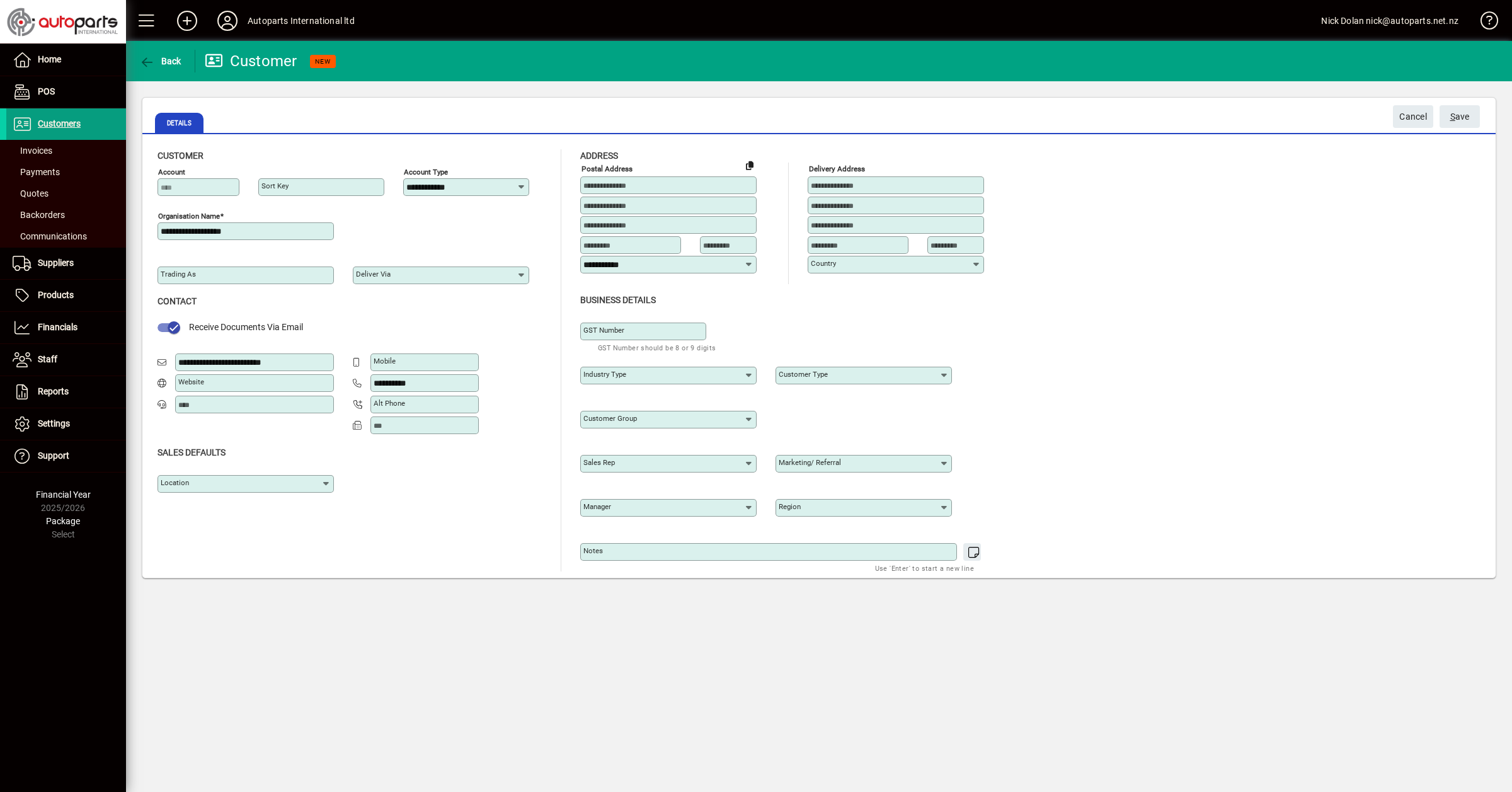 type on "**********" 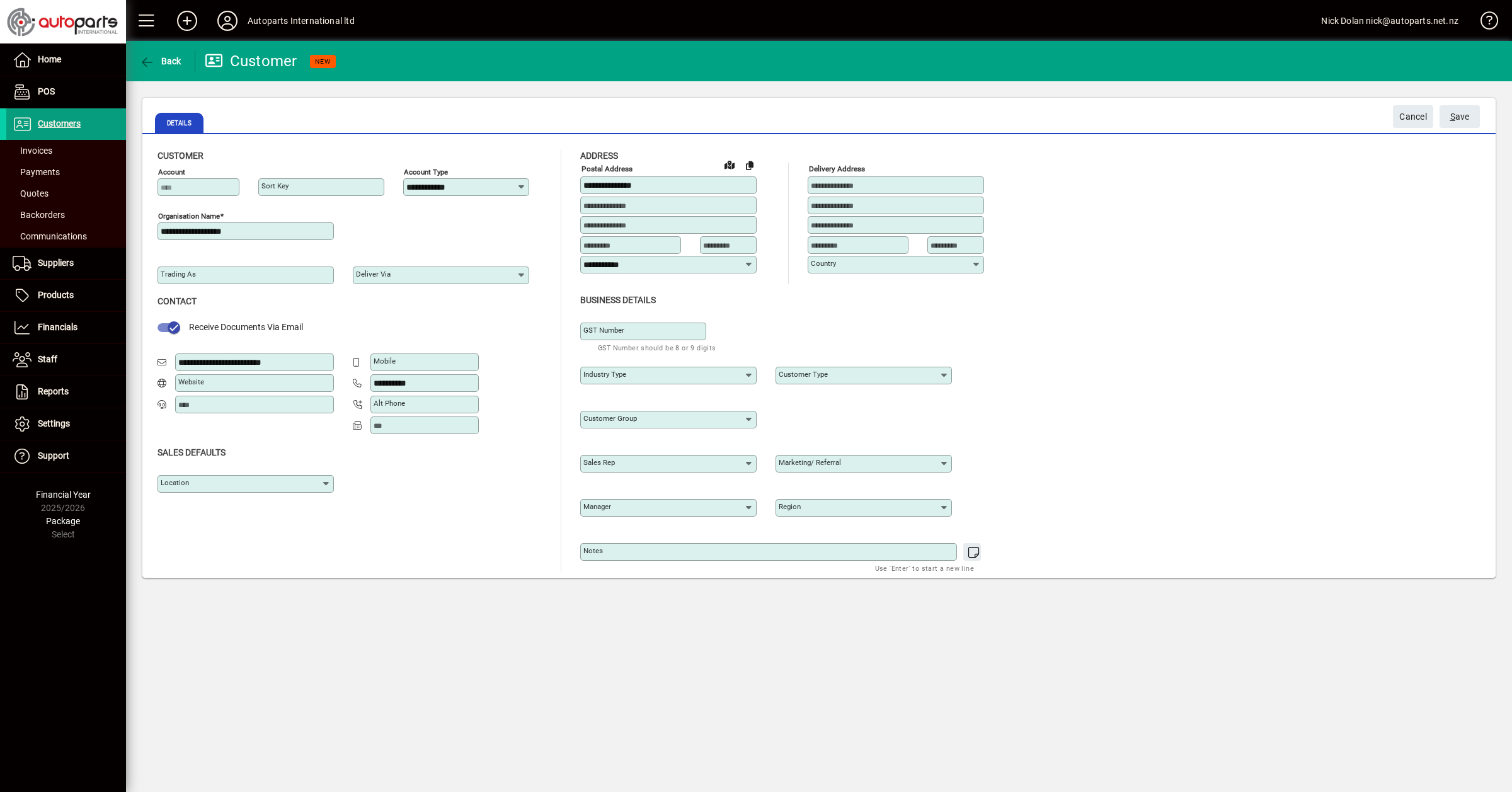type on "**********" 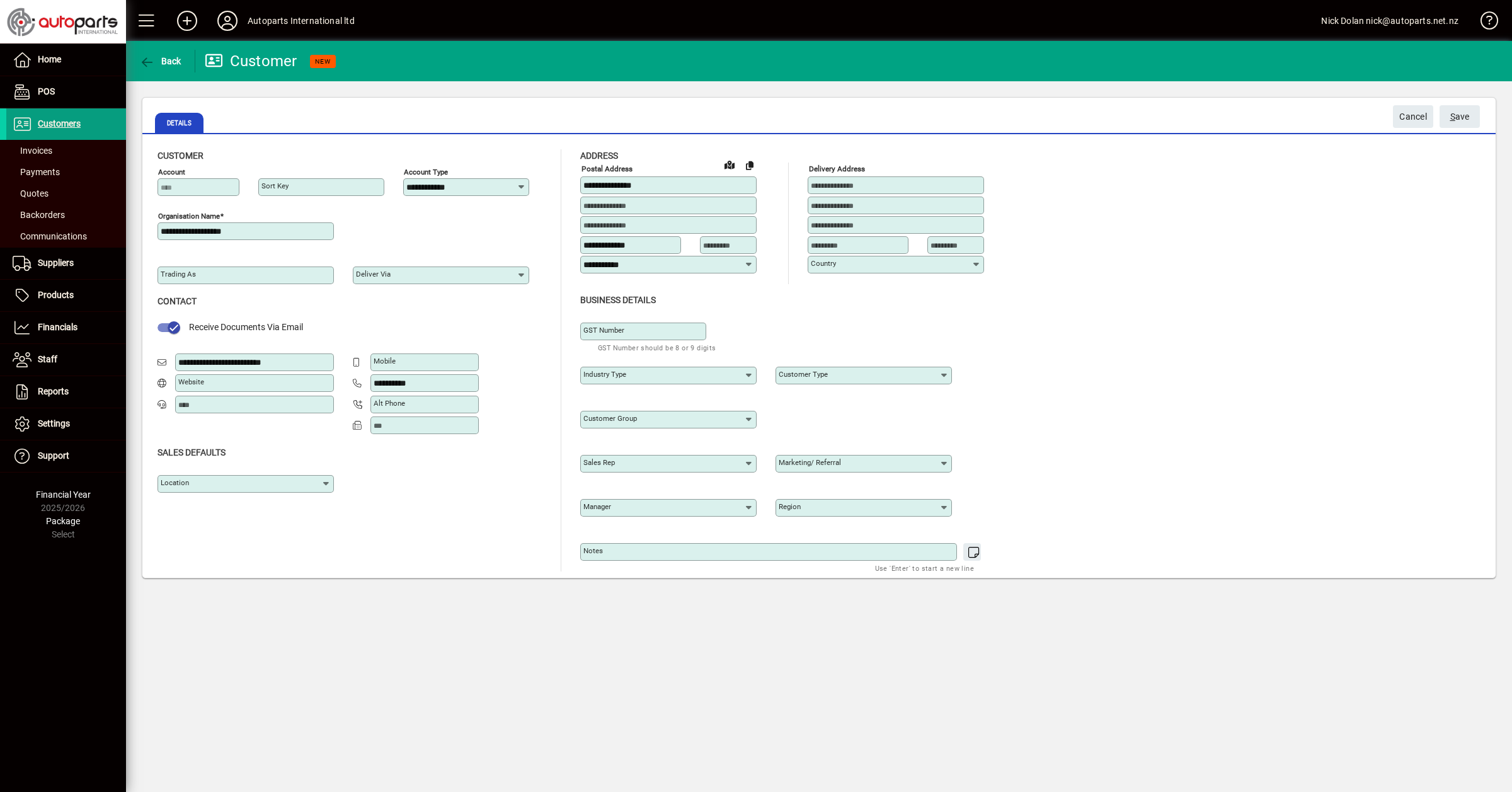 type on "**********" 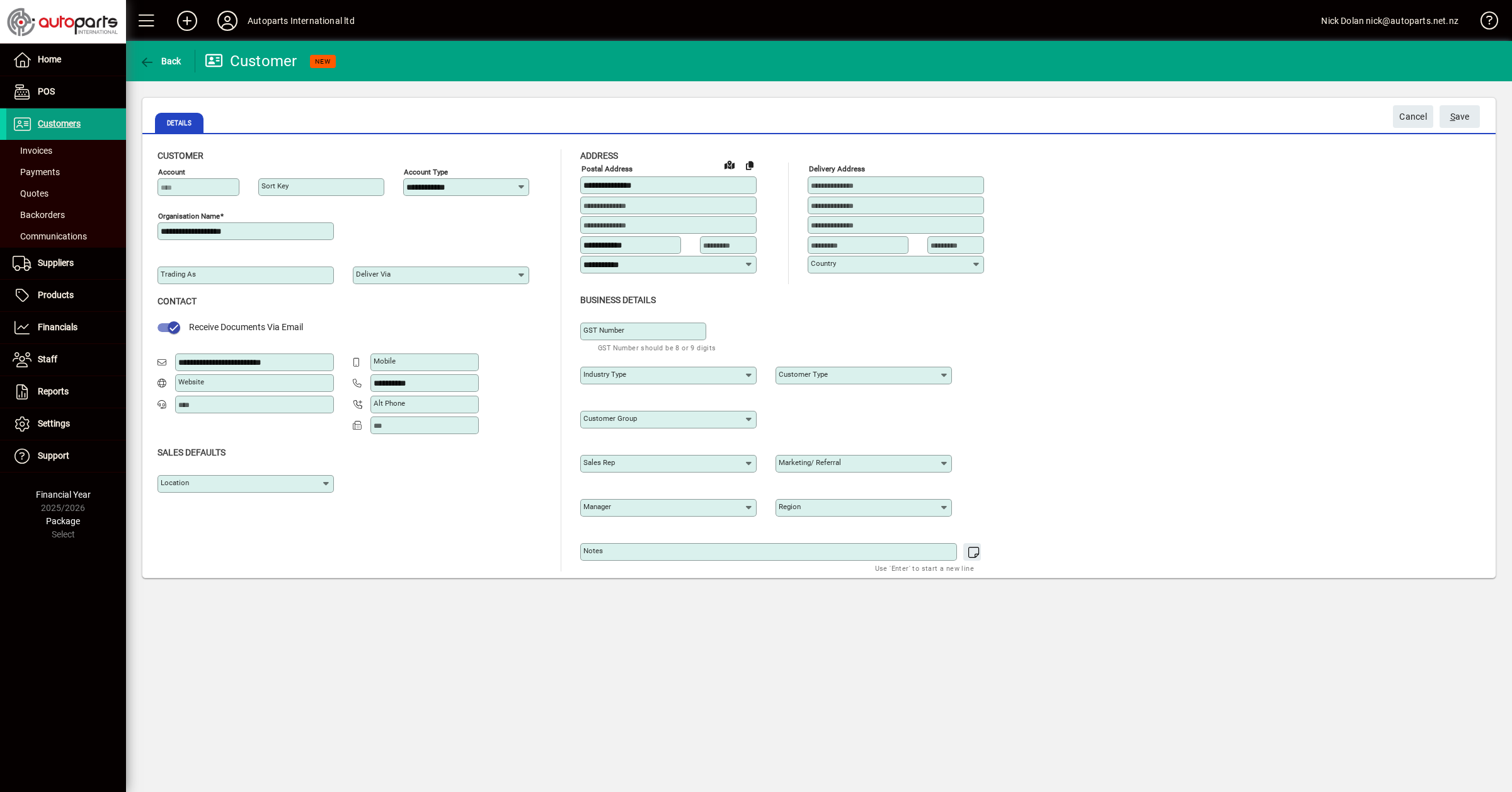 click at bounding box center (730, 245) 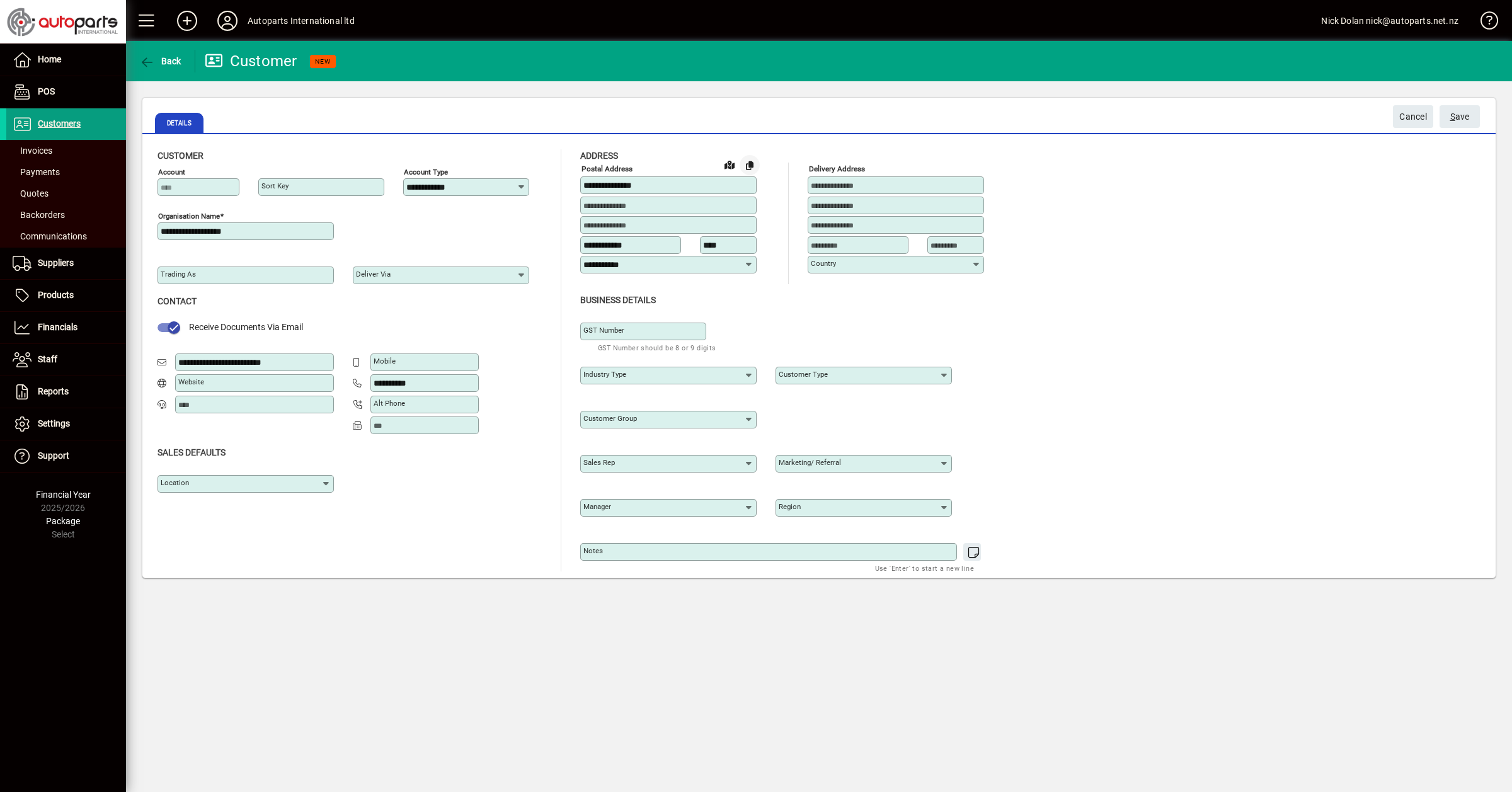type on "****" 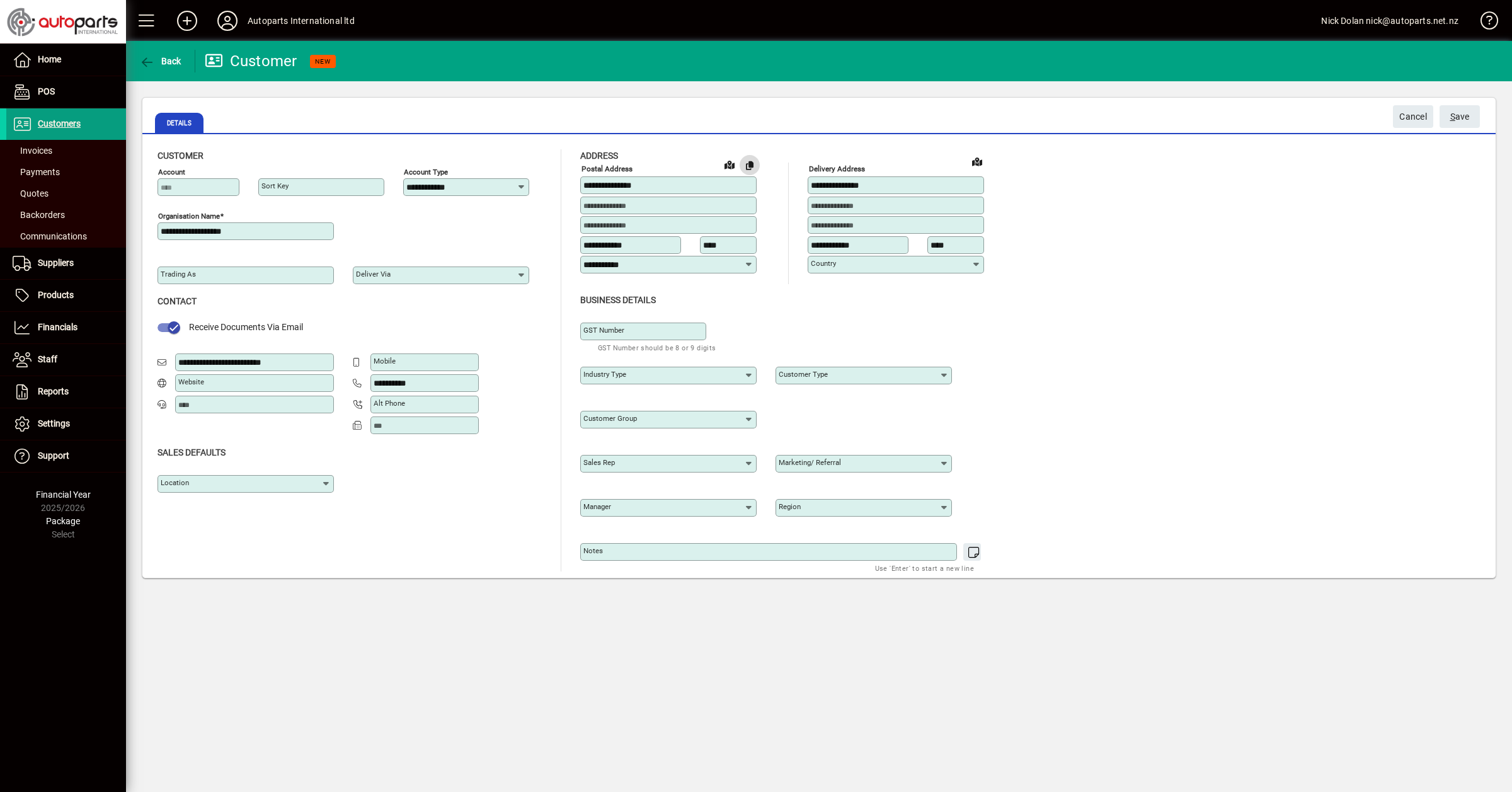 type on "**********" 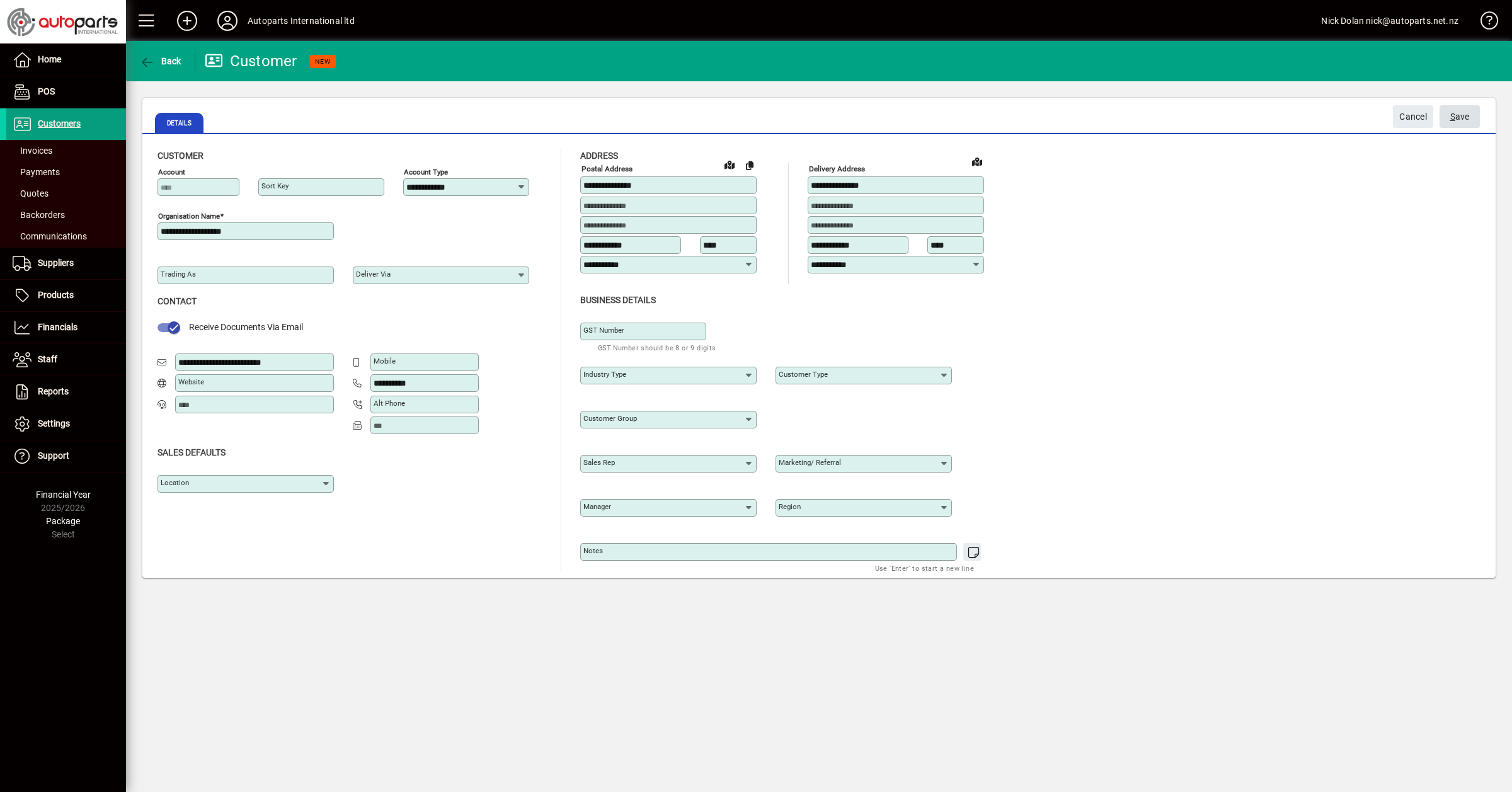 click 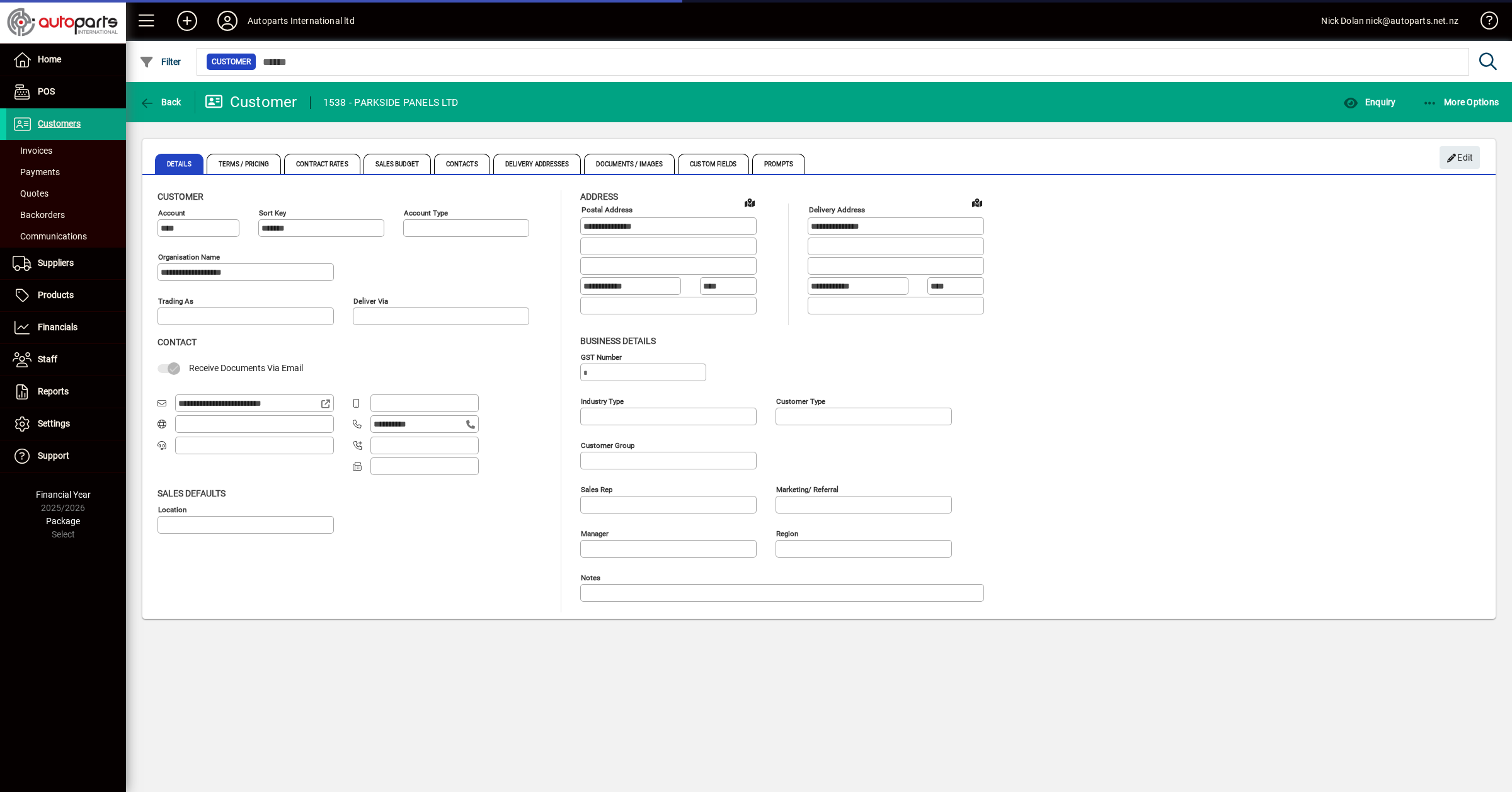 type on "**********" 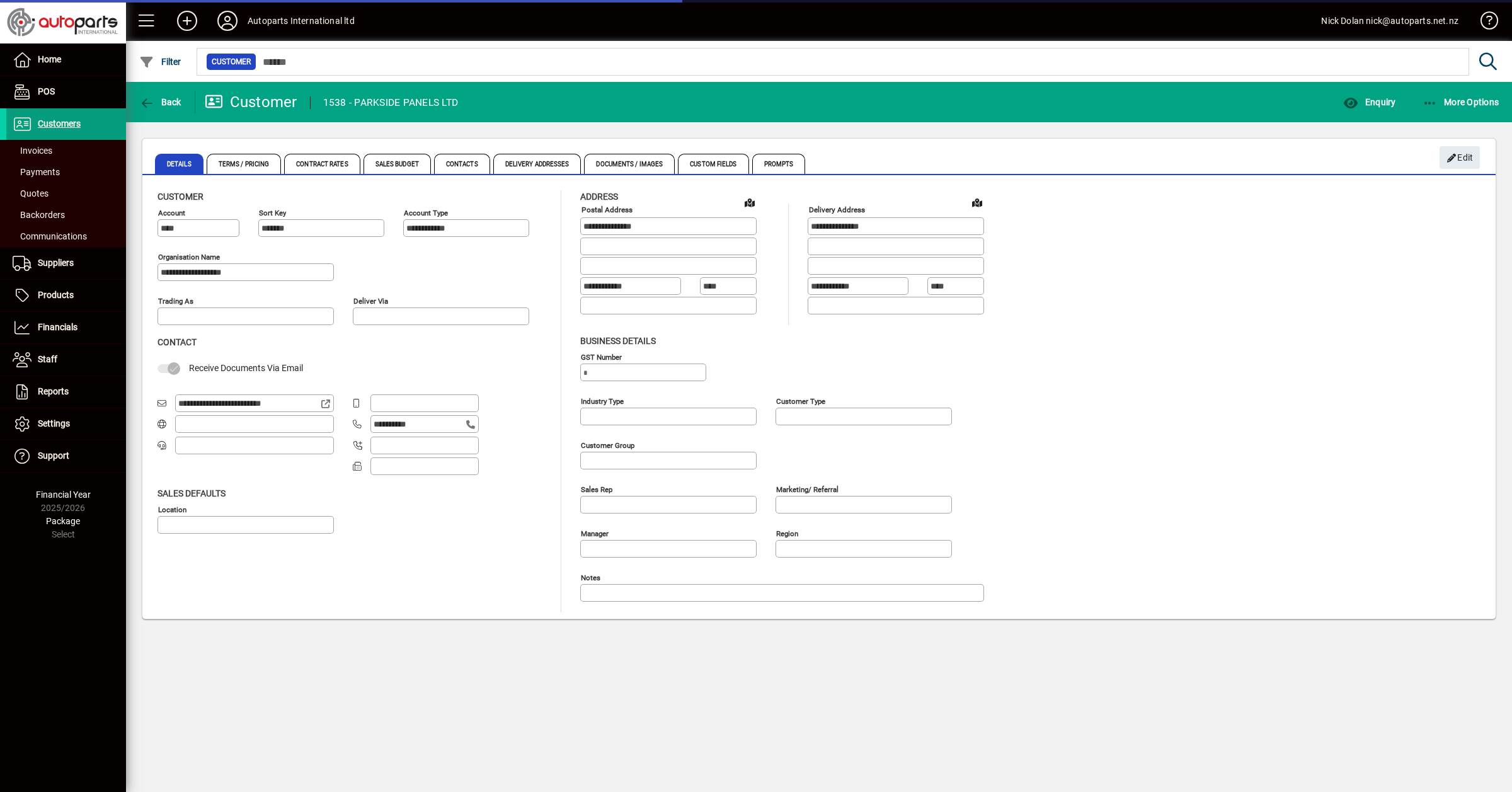 type on "**********" 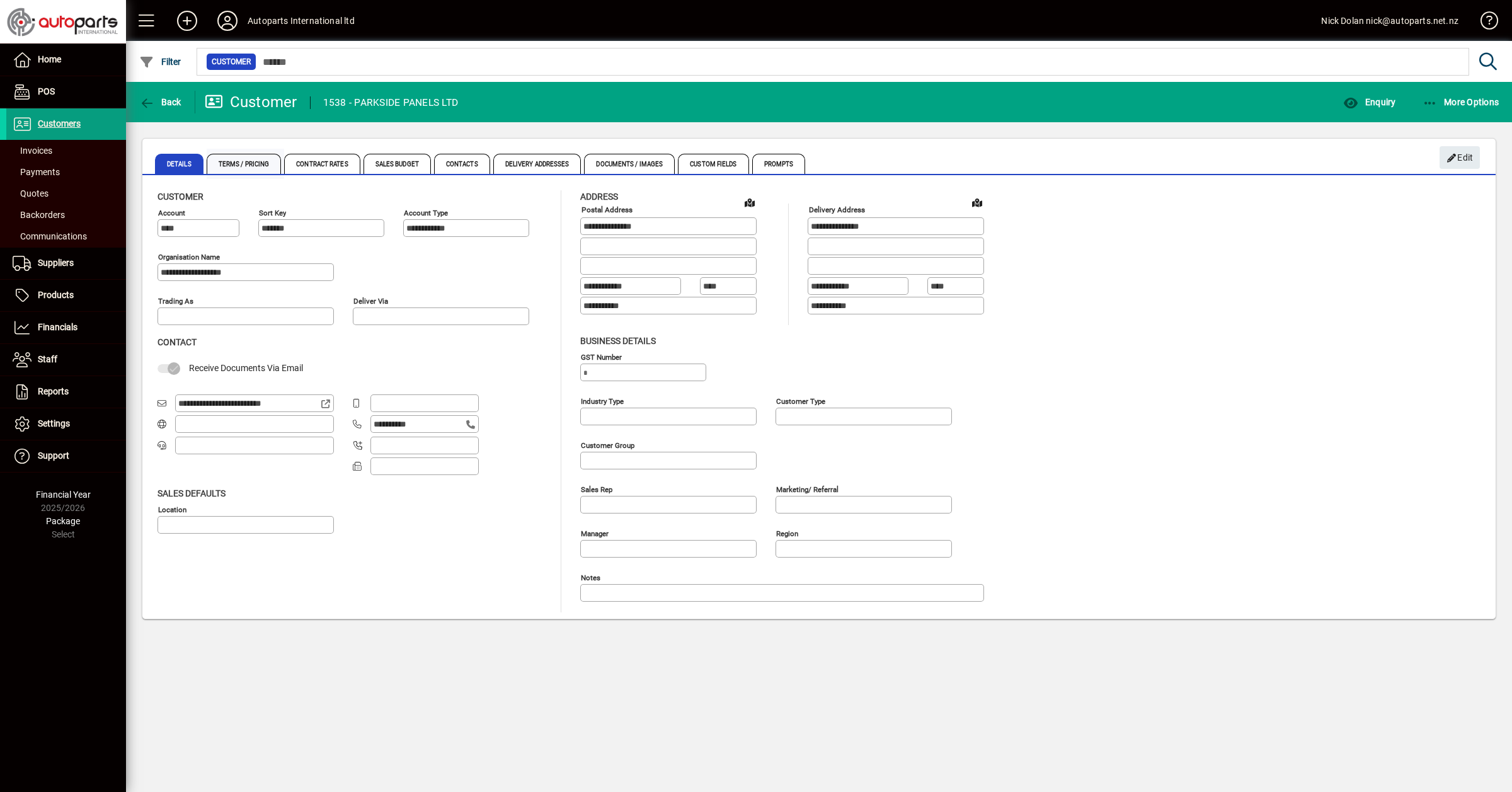 click on "Terms / Pricing" at bounding box center (244, 164) 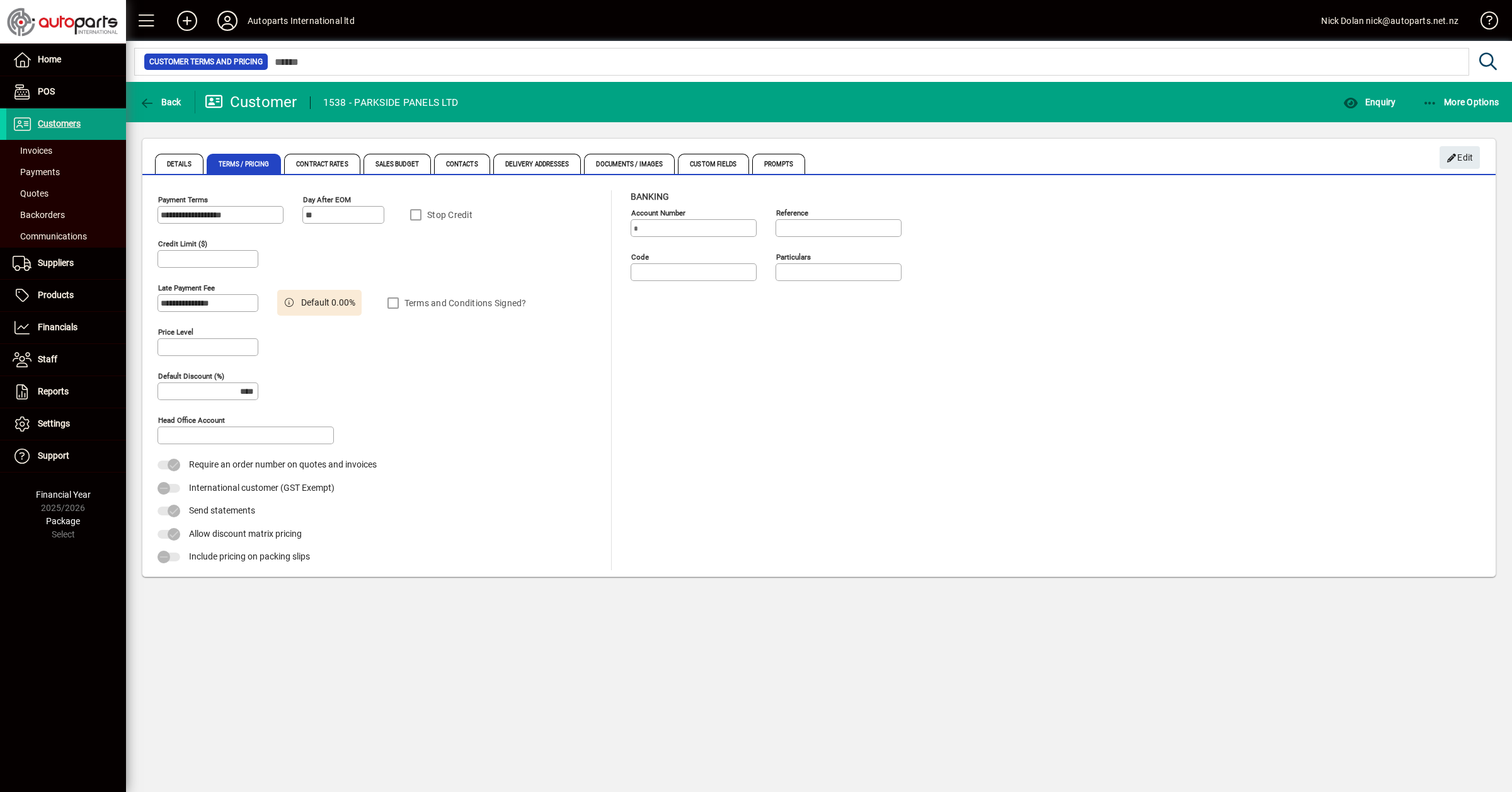type on "******" 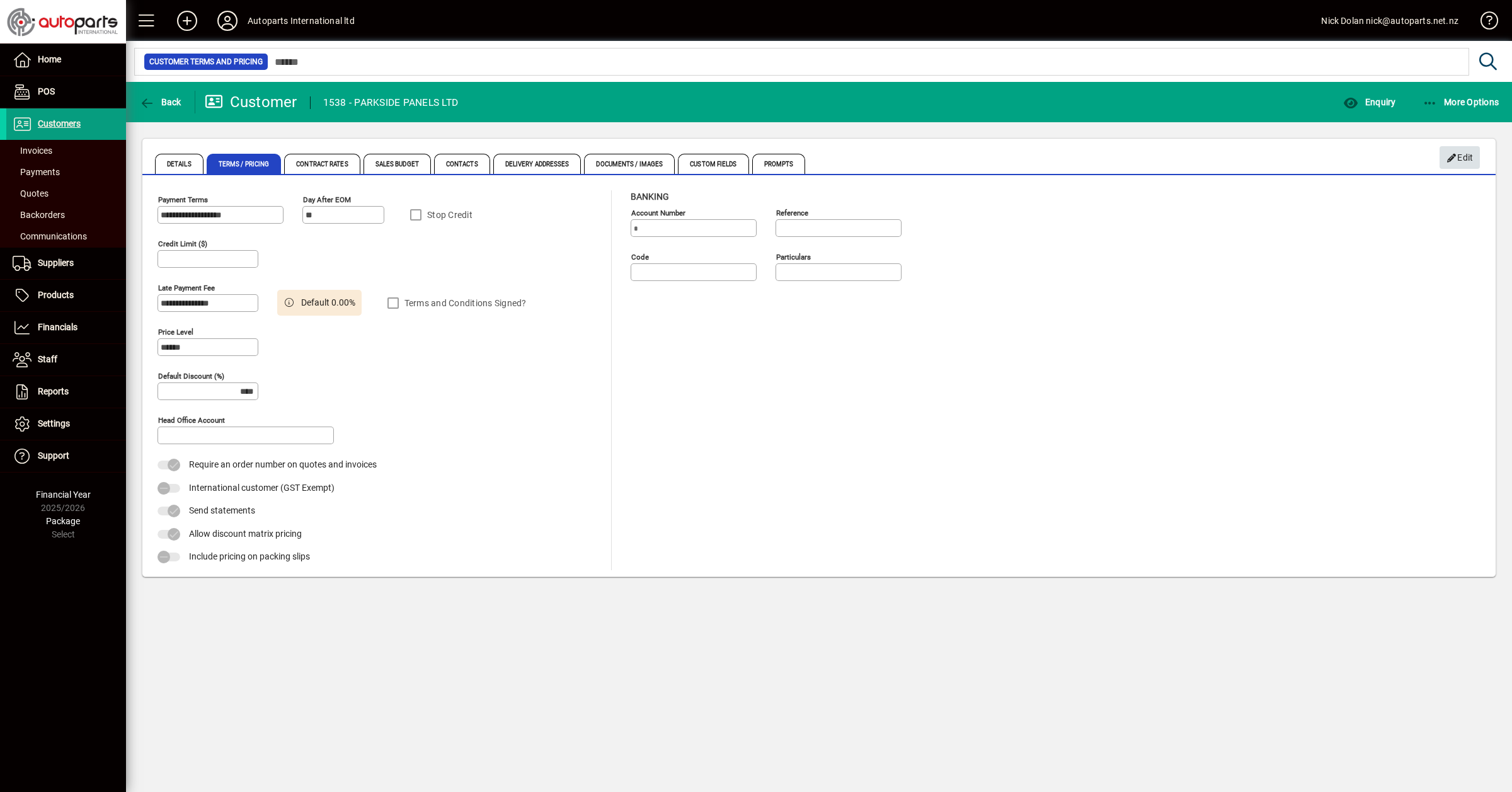 click 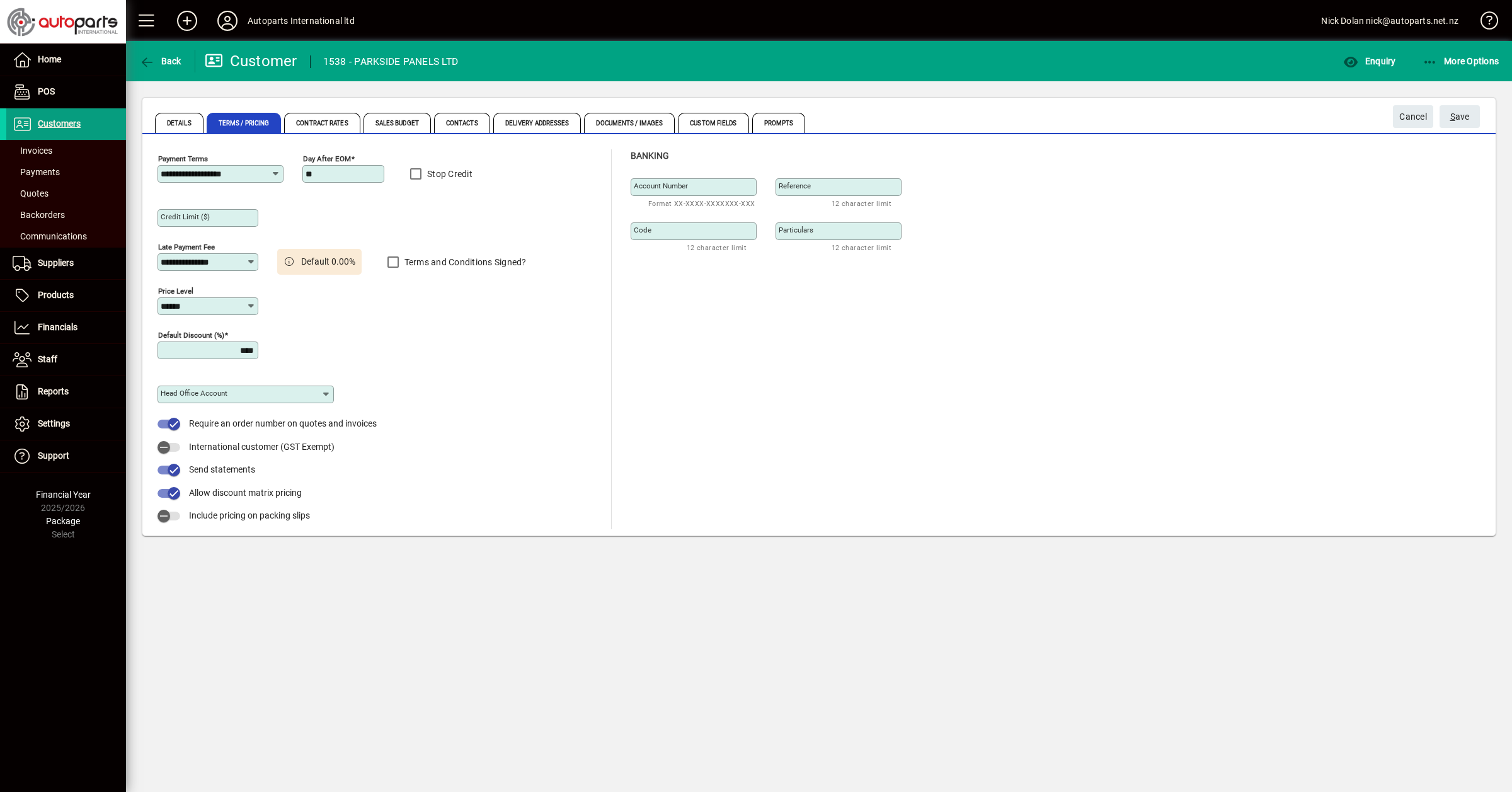 click on "Head Office Account" at bounding box center (194, 393) 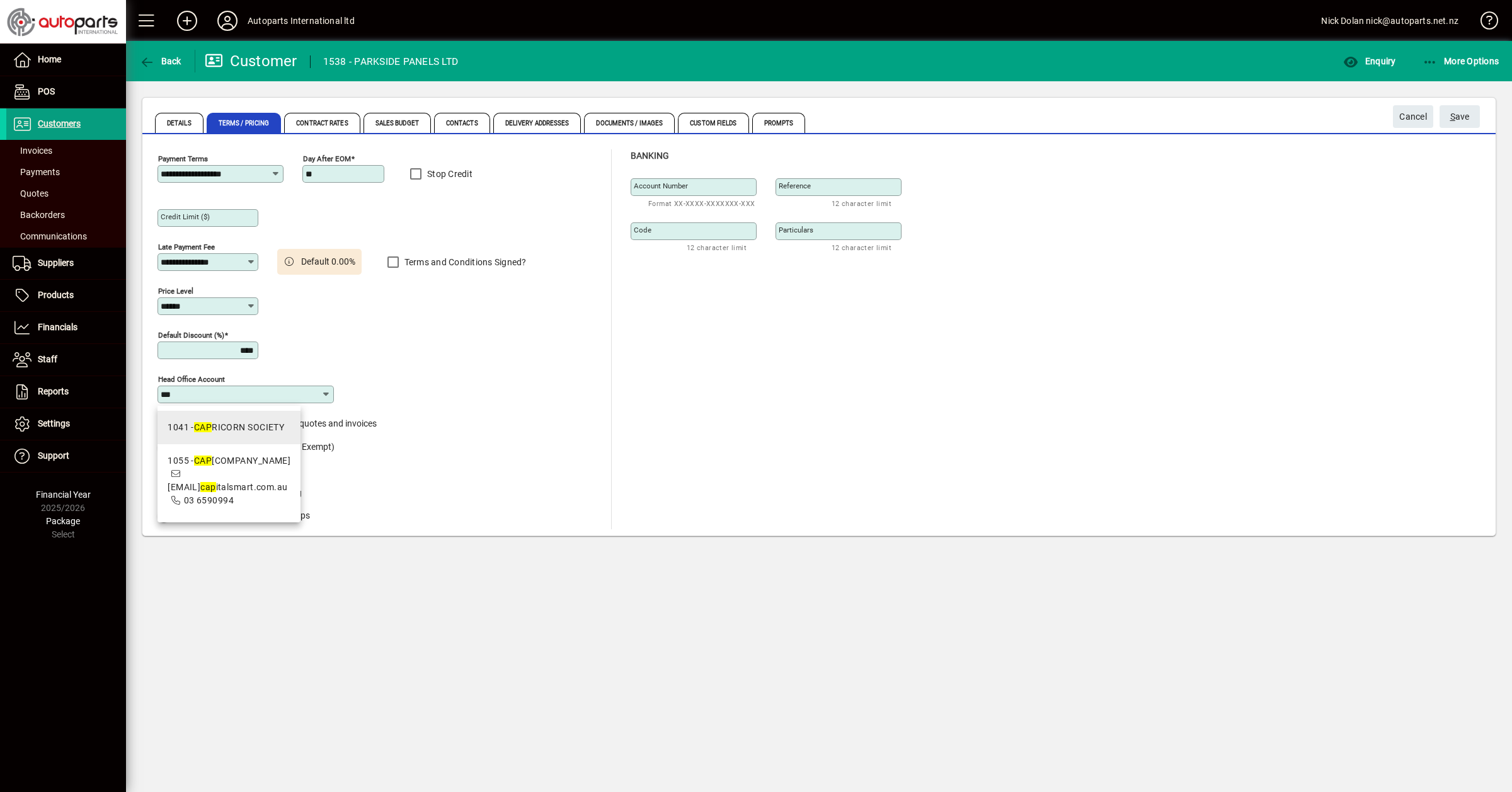 click on "1041 - [COMPANY]" at bounding box center [226, 427] 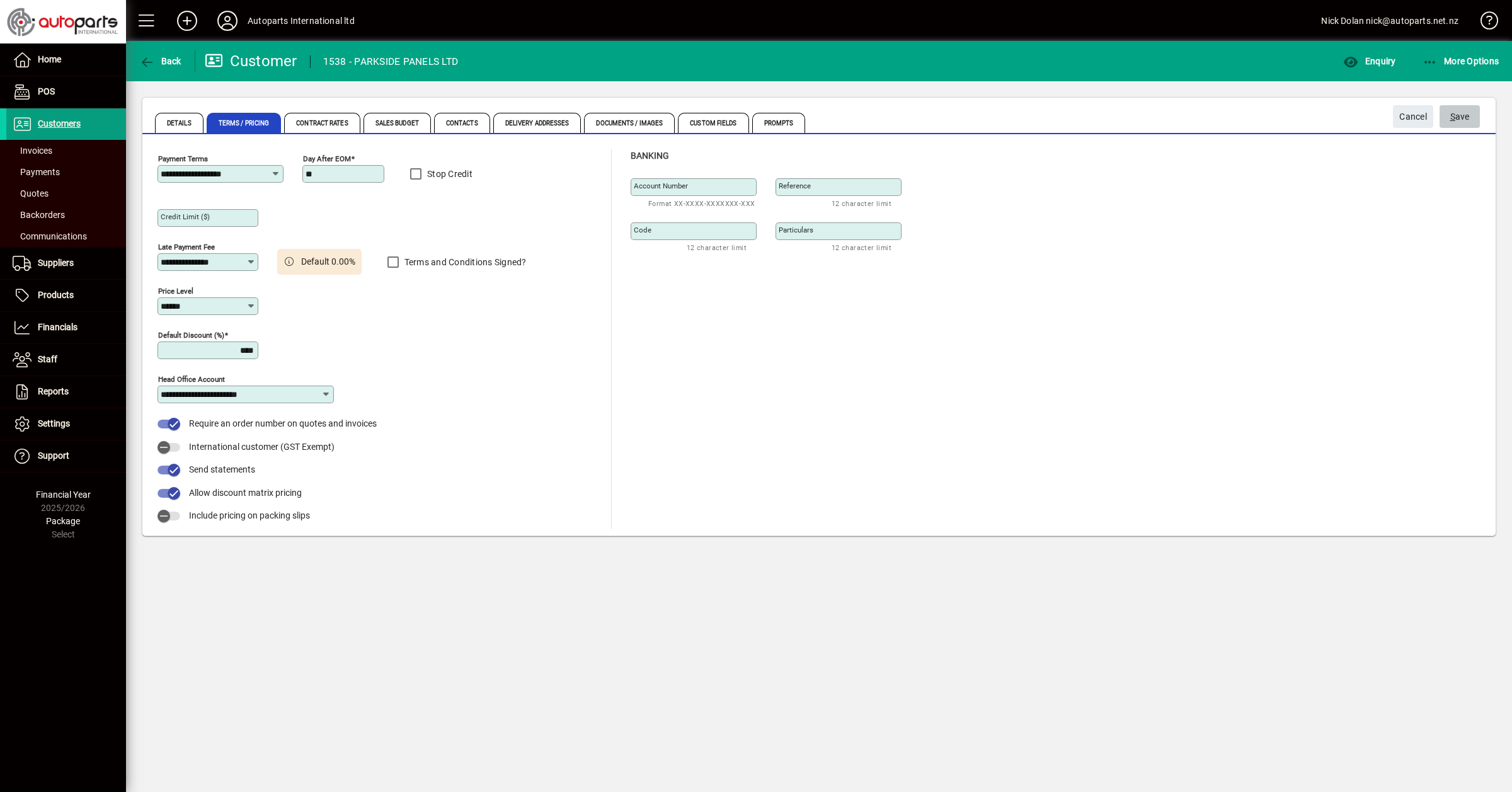 click on "S ave" 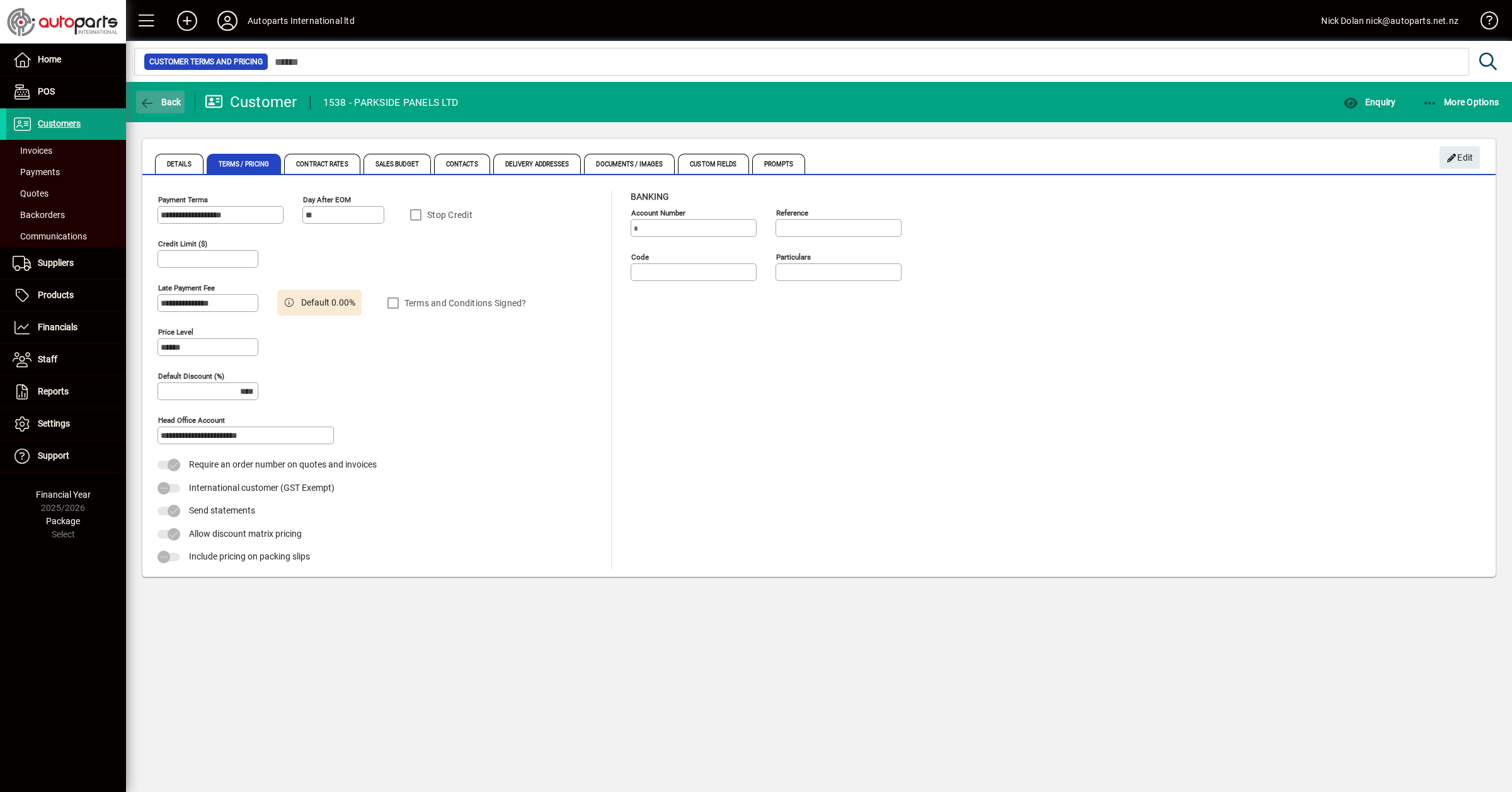 click on "Back" 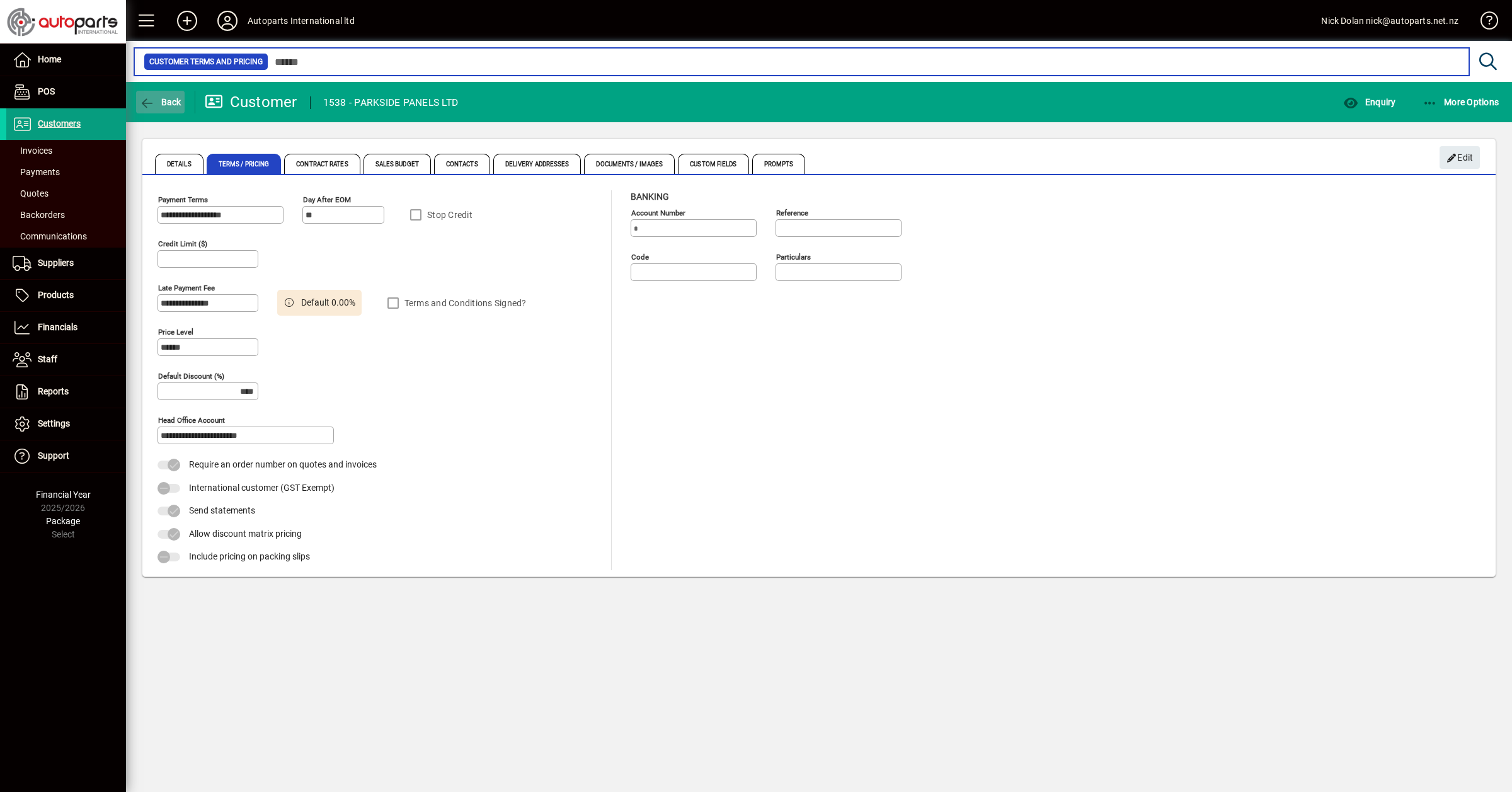 type on "****" 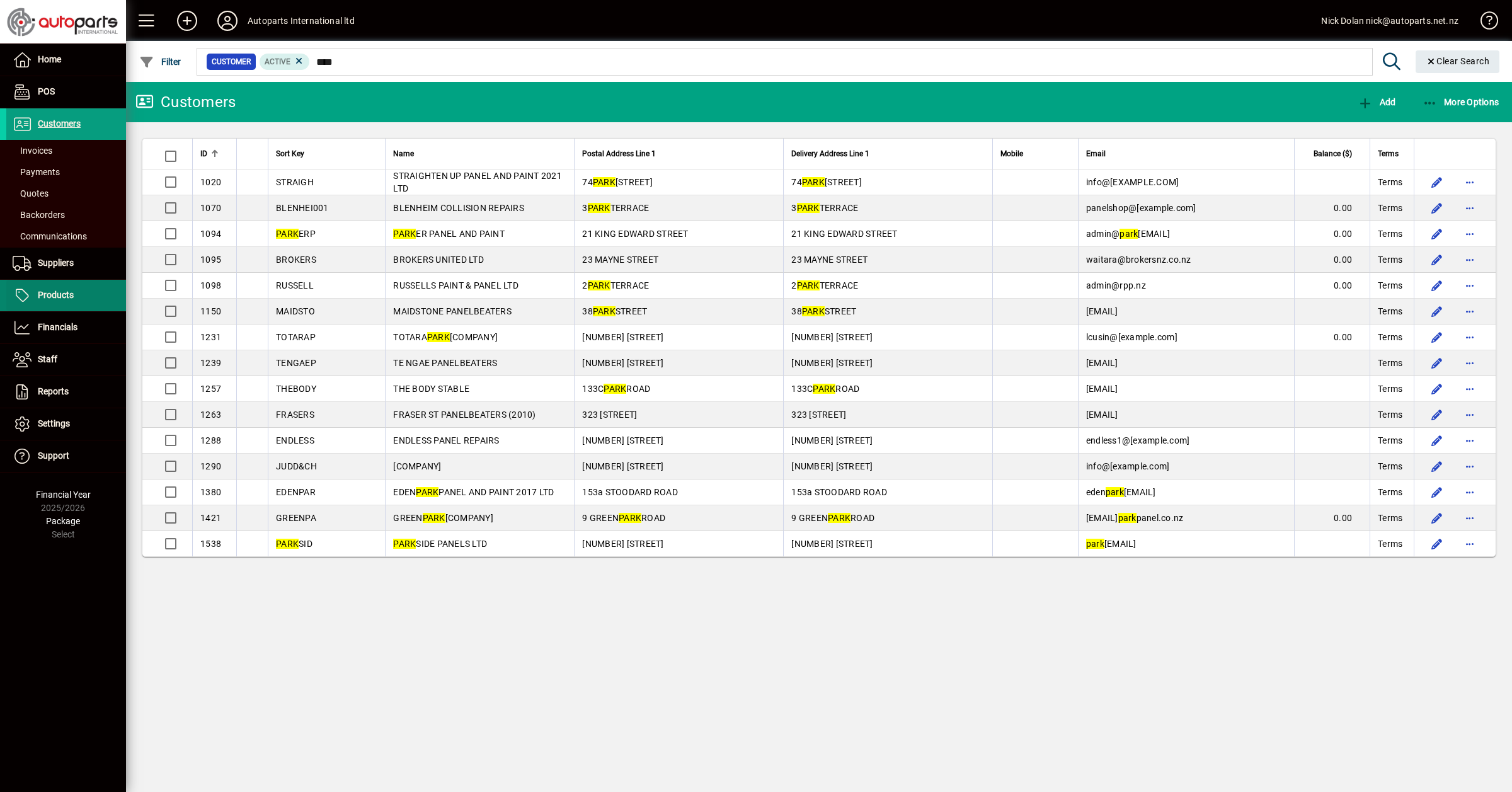 click on "Products" at bounding box center (55, 295) 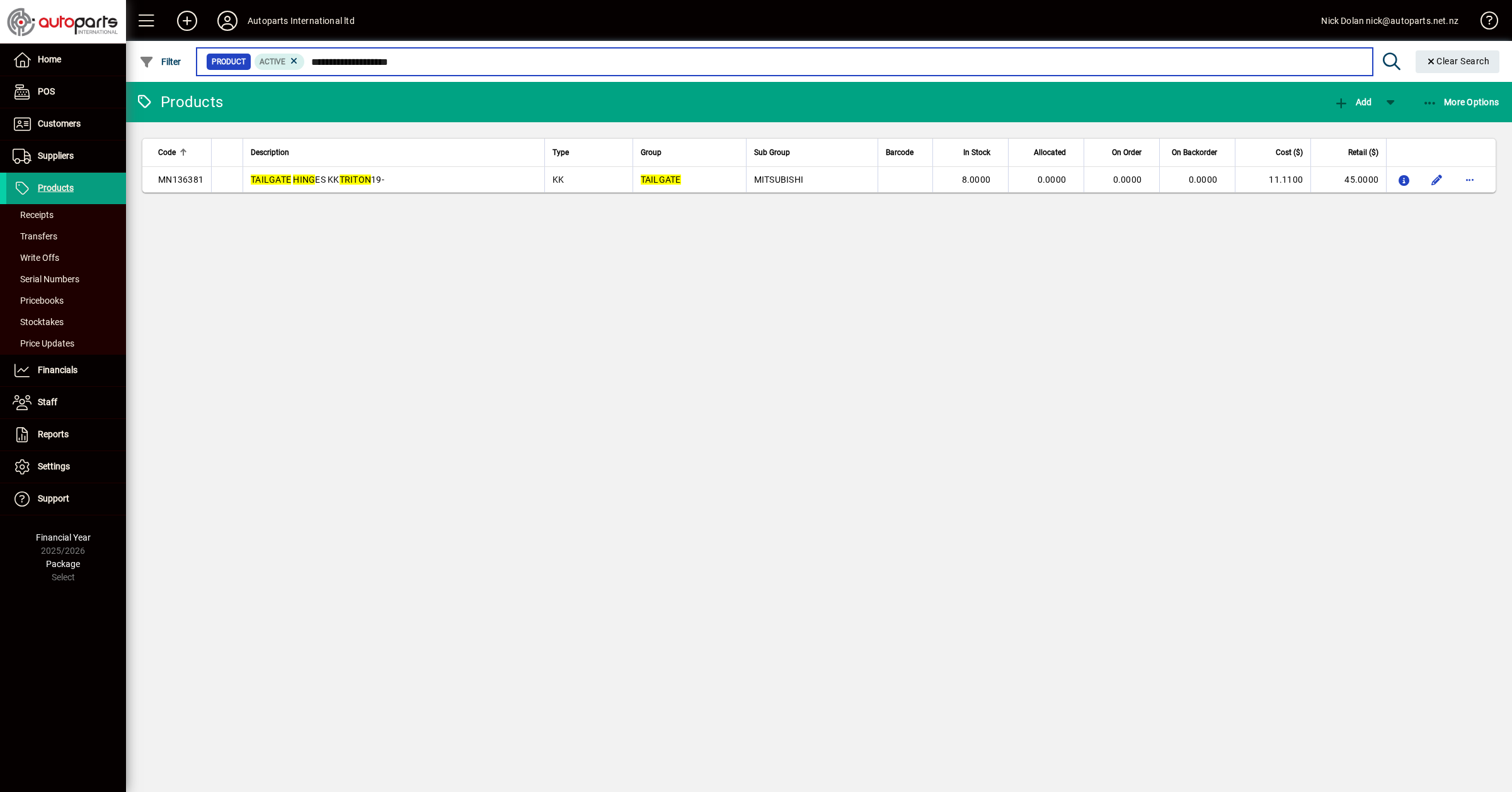 type on "**********" 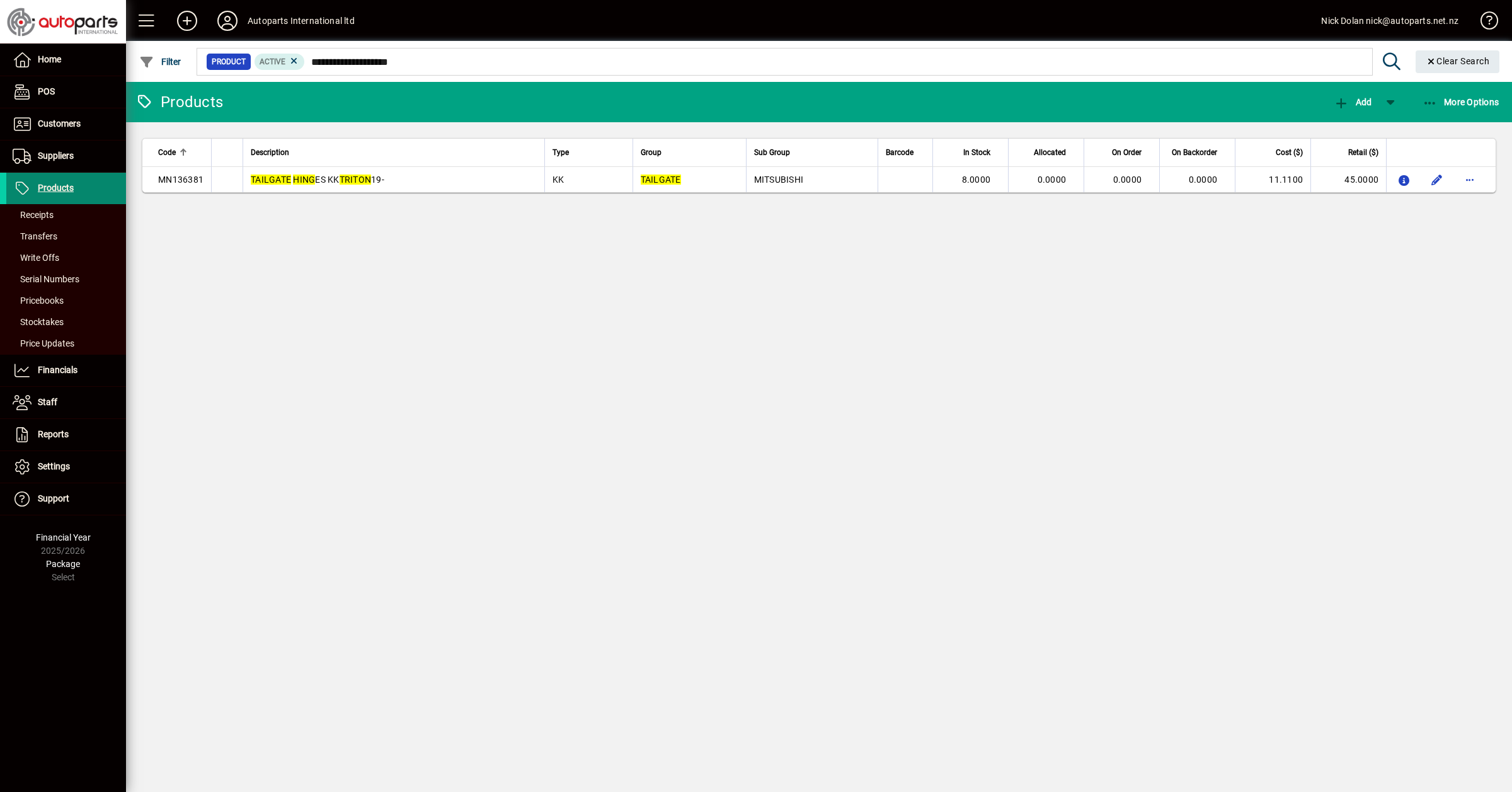 click on "Products" at bounding box center (55, 188) 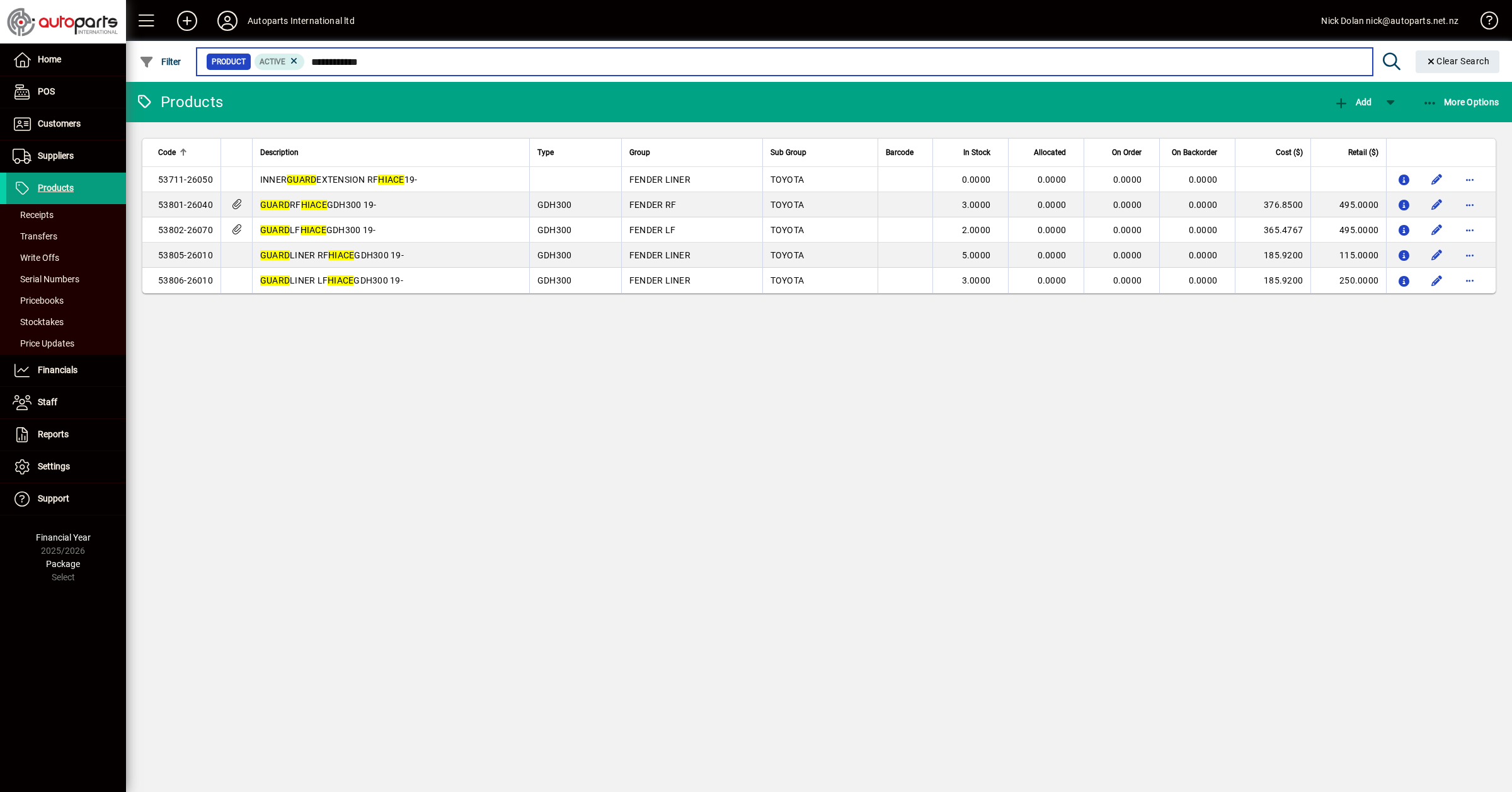 drag, startPoint x: 381, startPoint y: 58, endPoint x: 345, endPoint y: 58, distance: 36 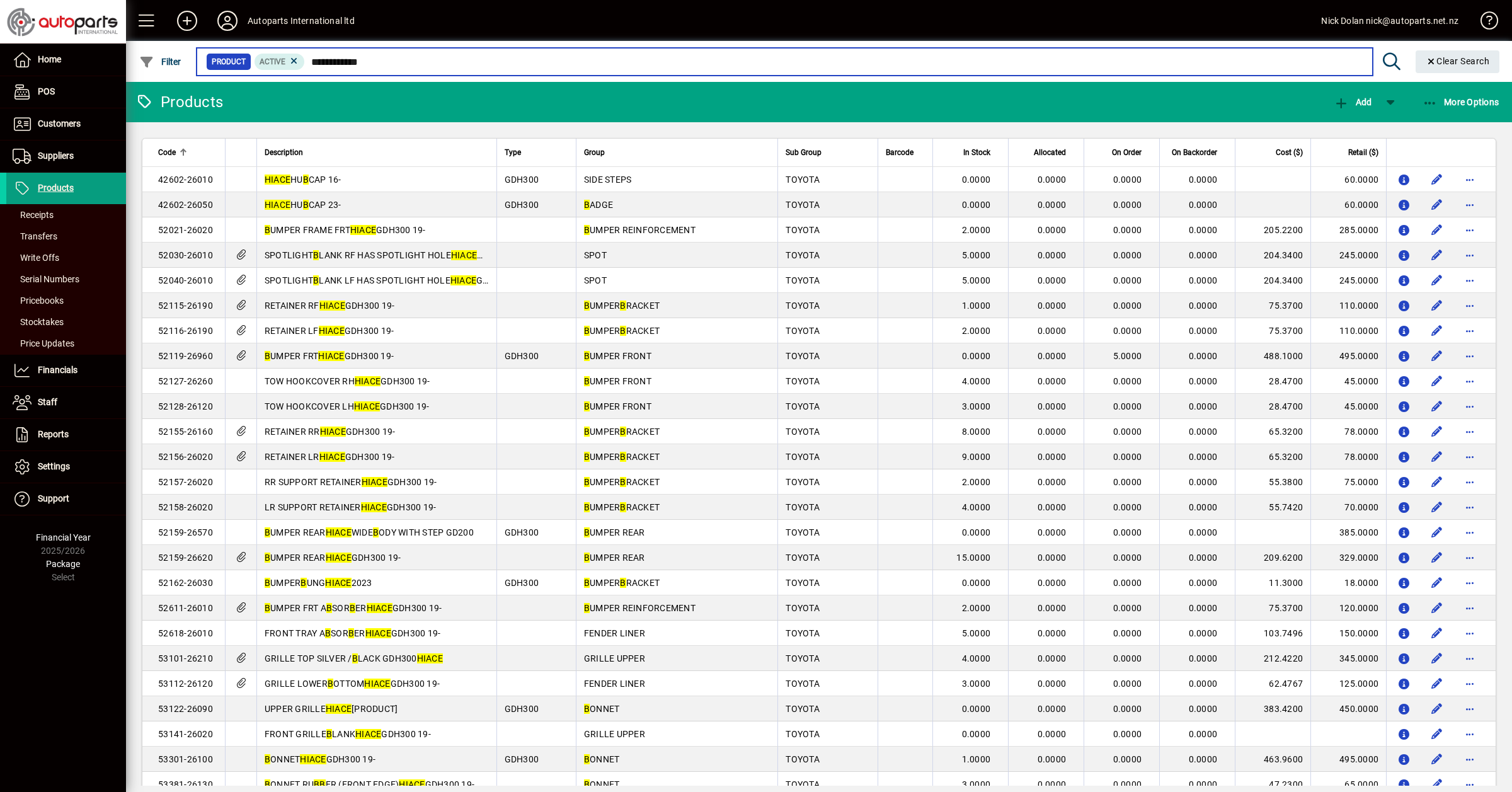 type on "**********" 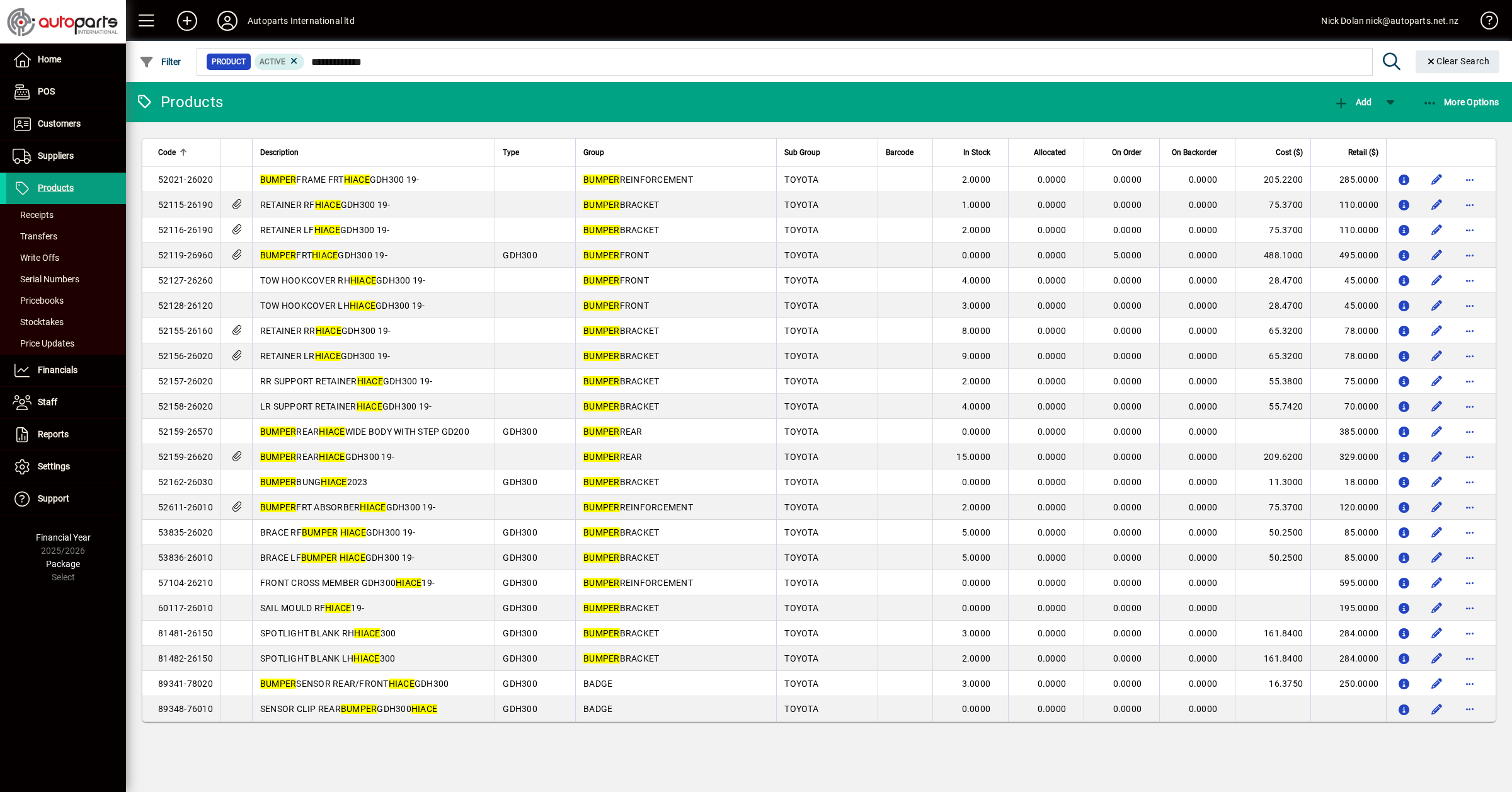 scroll, scrollTop: 0, scrollLeft: 0, axis: both 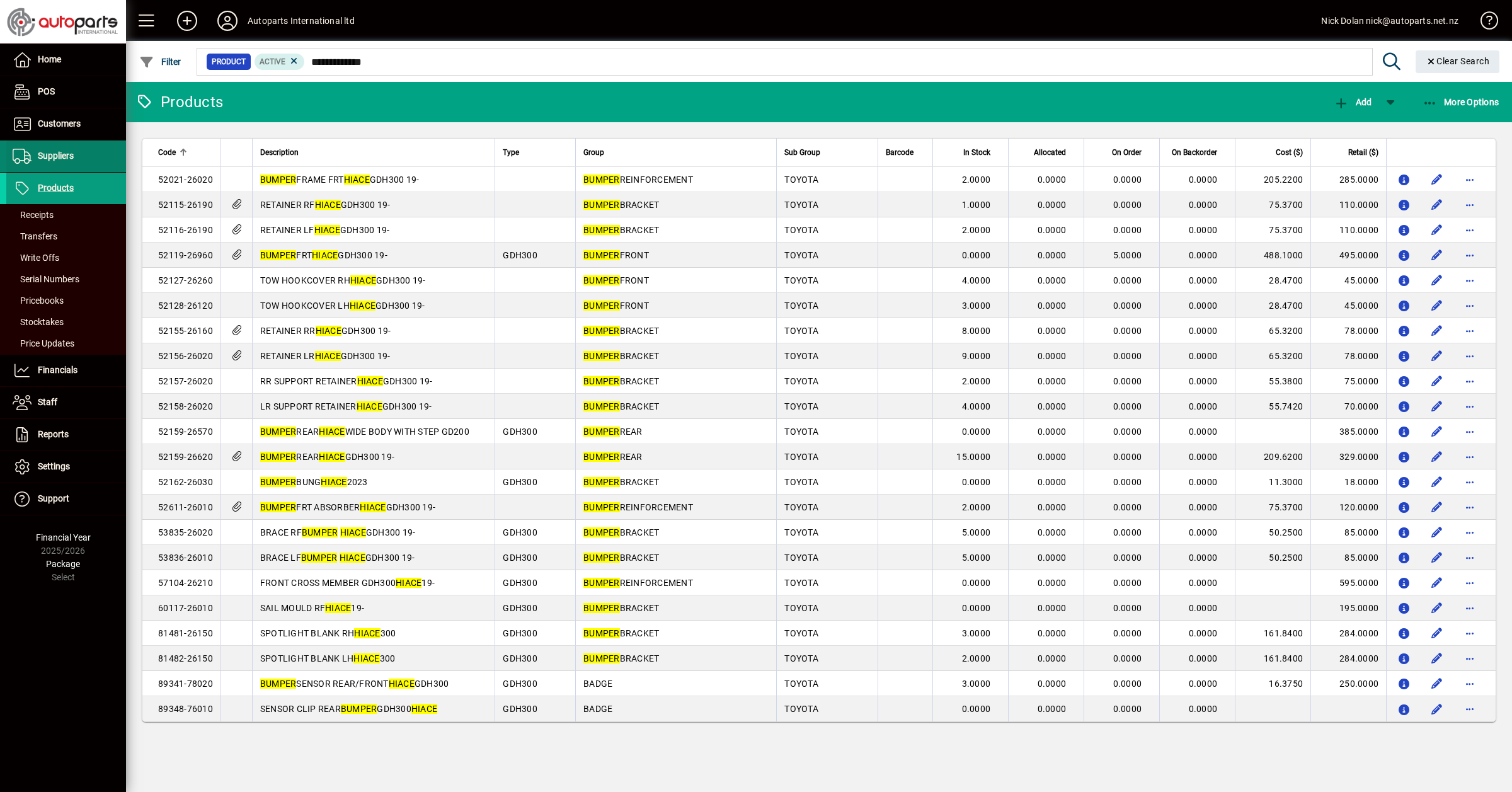 type on "**********" 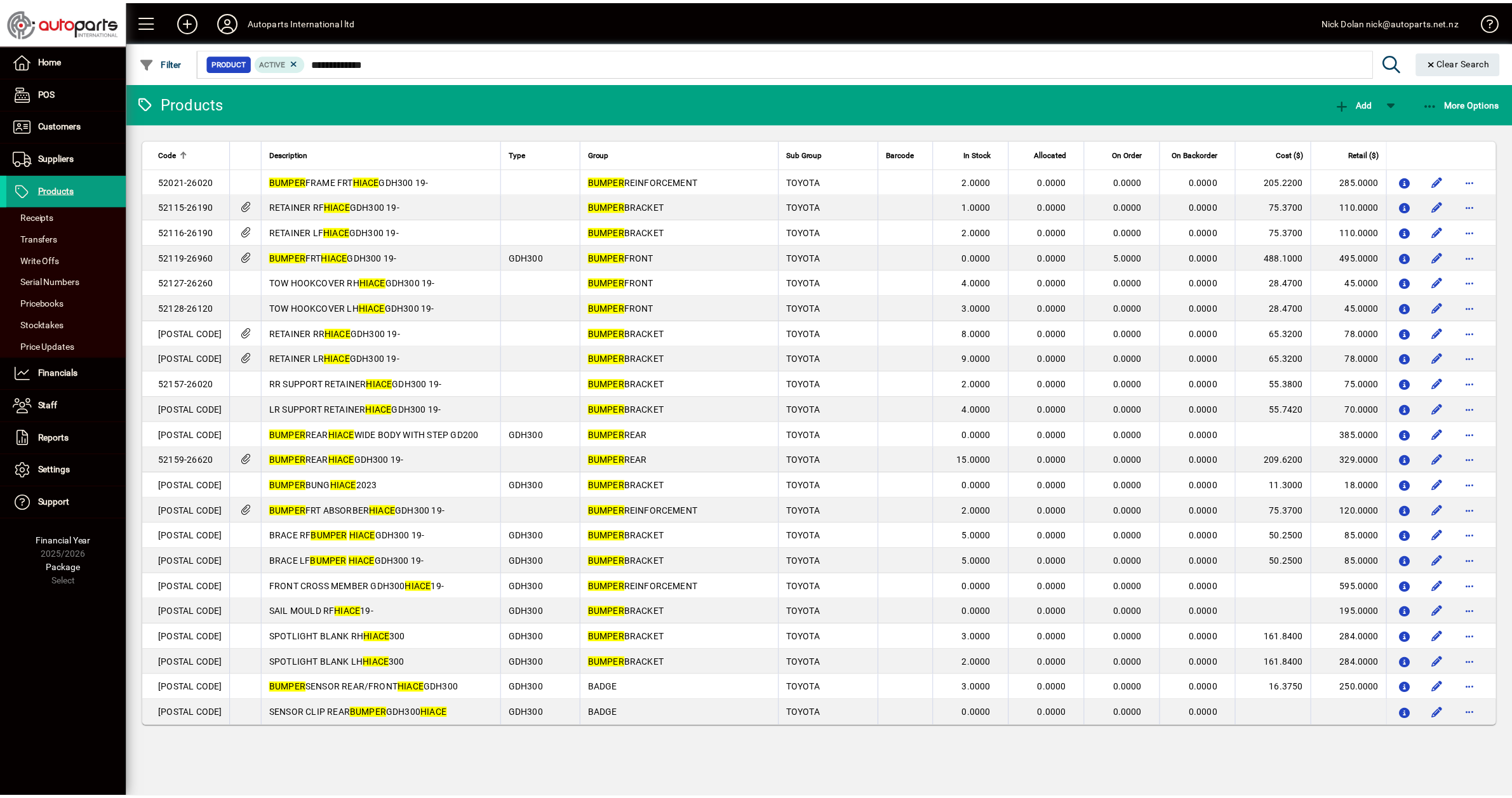 scroll, scrollTop: 0, scrollLeft: 0, axis: both 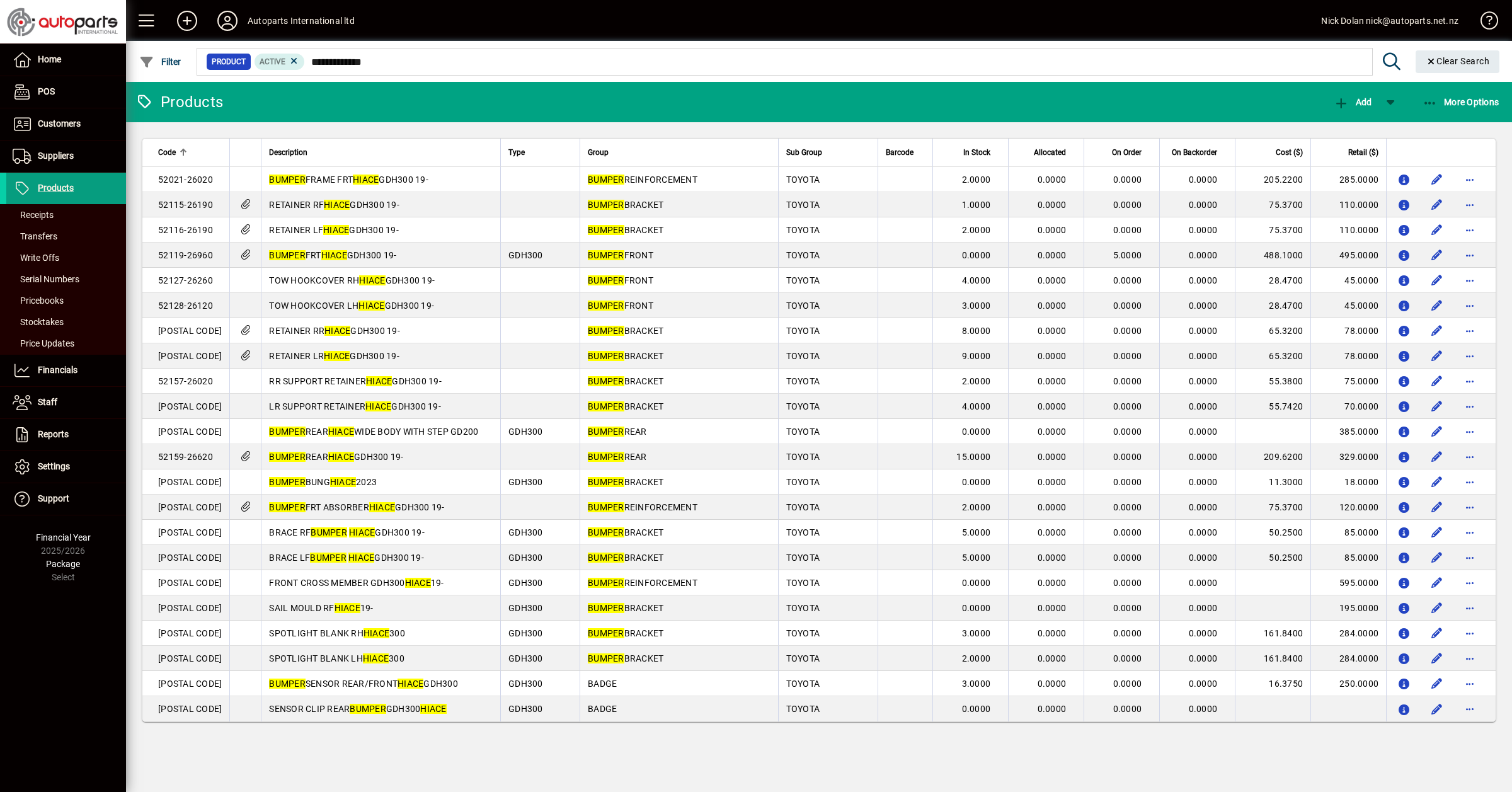 drag, startPoint x: 1474, startPoint y: 58, endPoint x: 1421, endPoint y: 64, distance: 53.33854 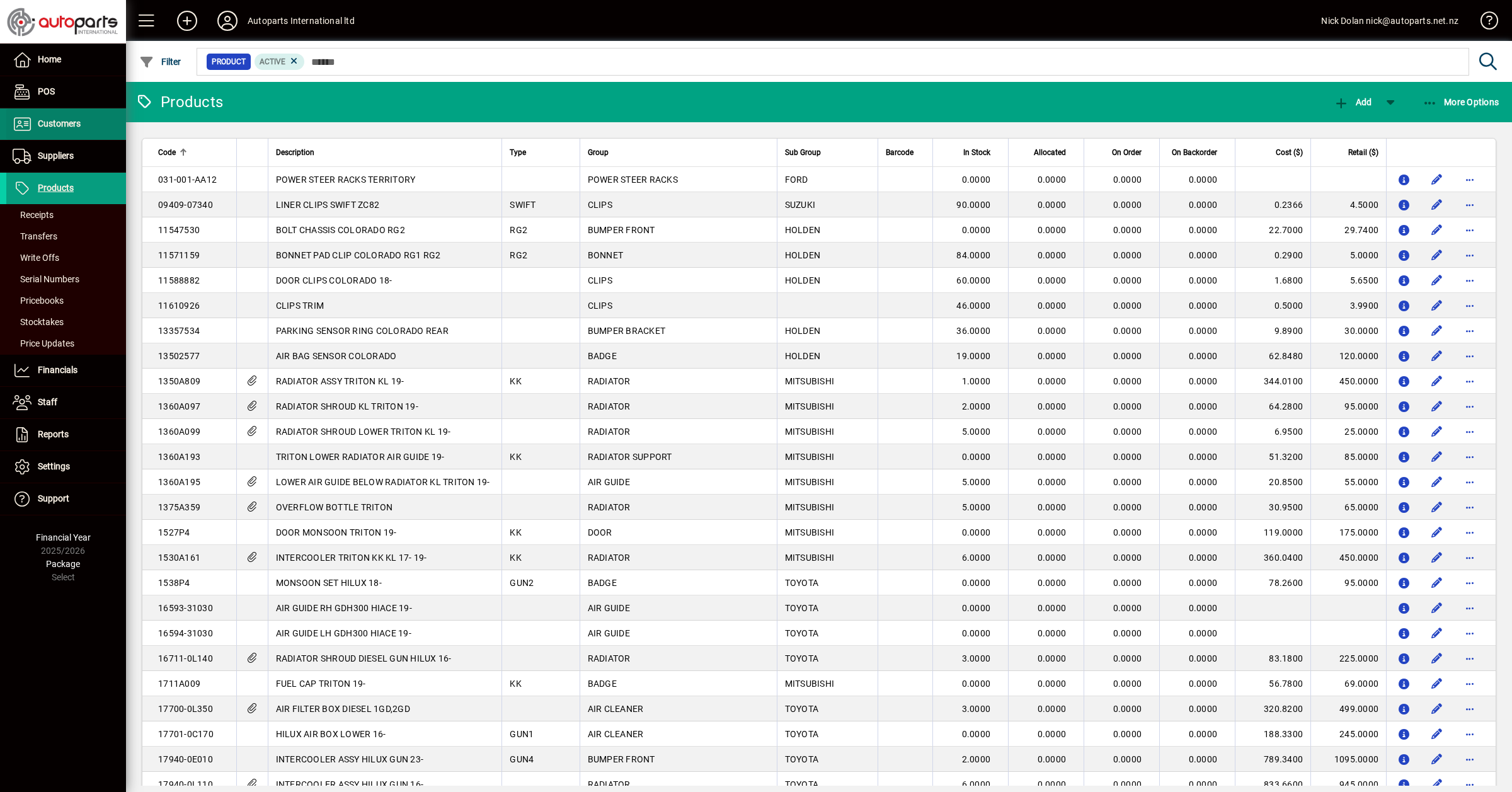 click on "Customers" at bounding box center [59, 123] 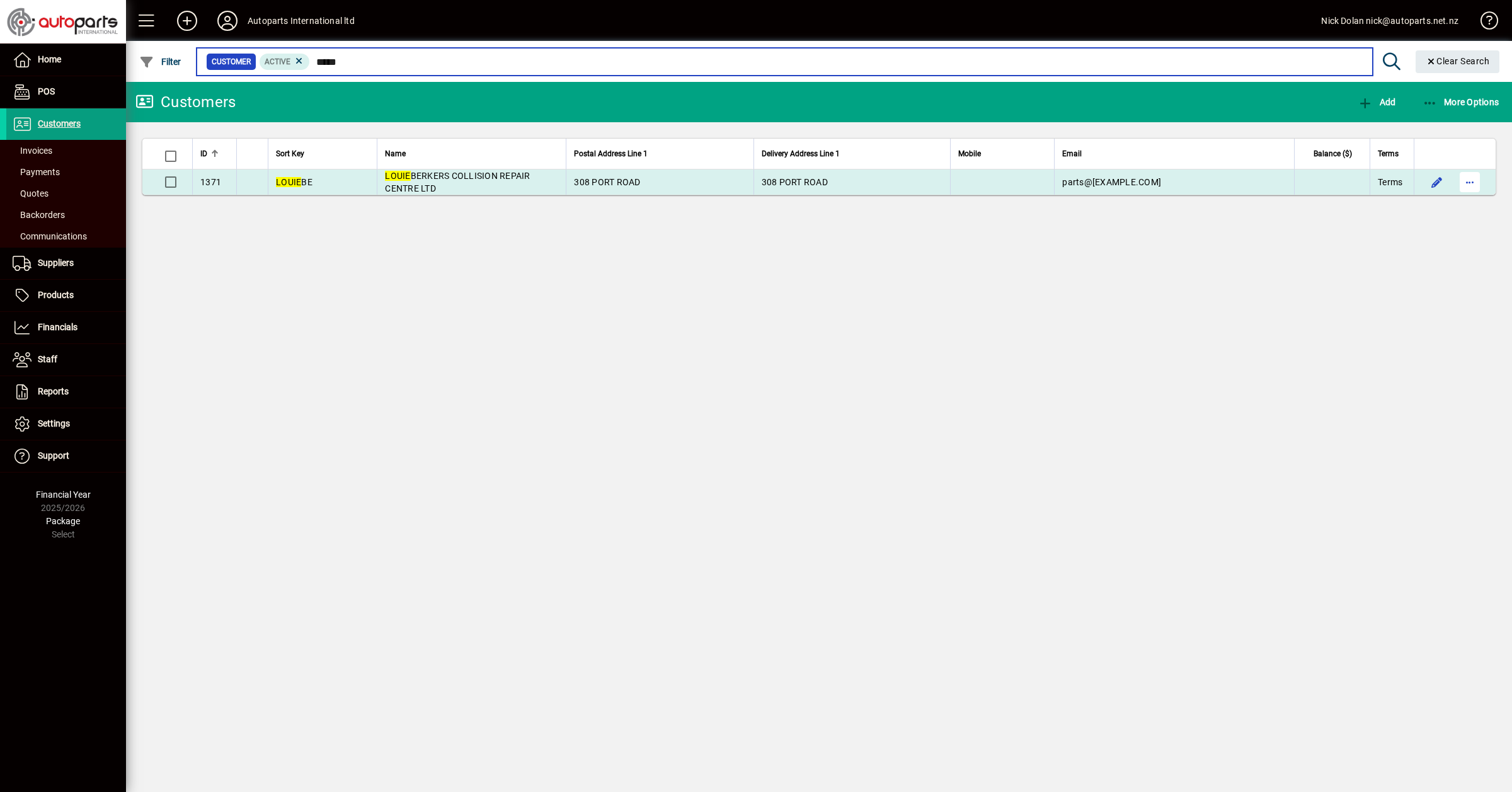 type on "*****" 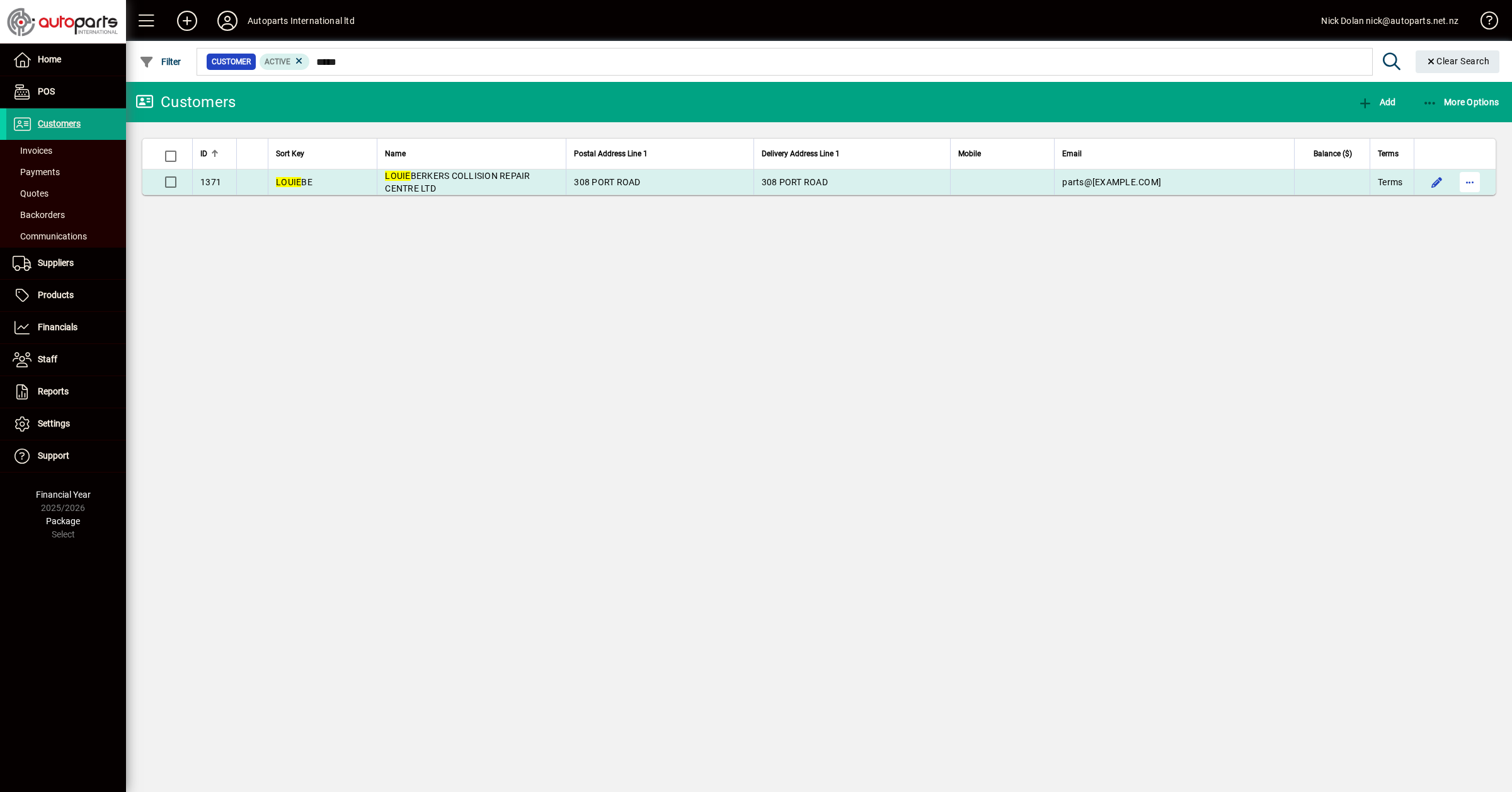 click at bounding box center (1470, 182) 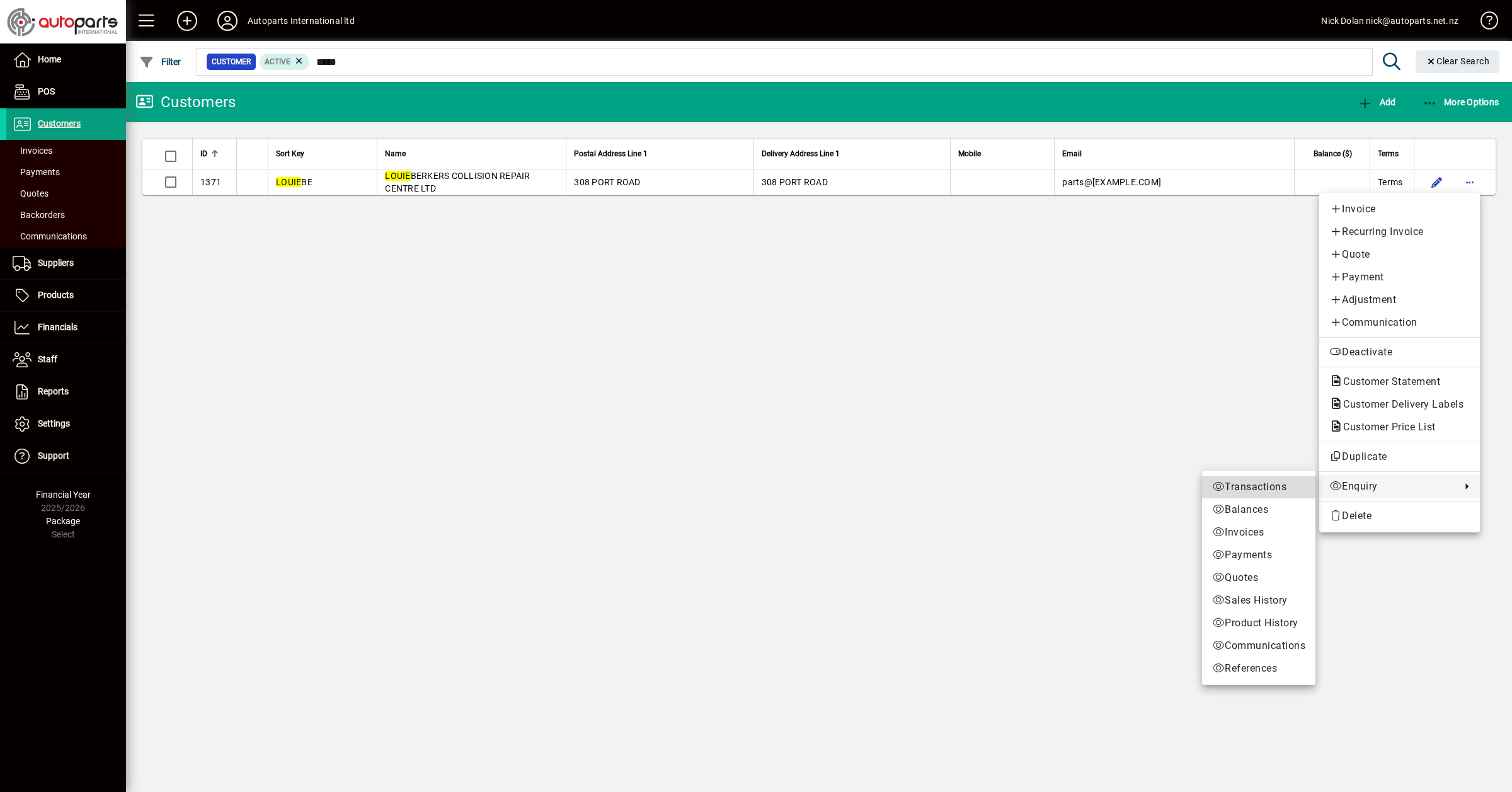 click on "Transactions" at bounding box center [1259, 487] 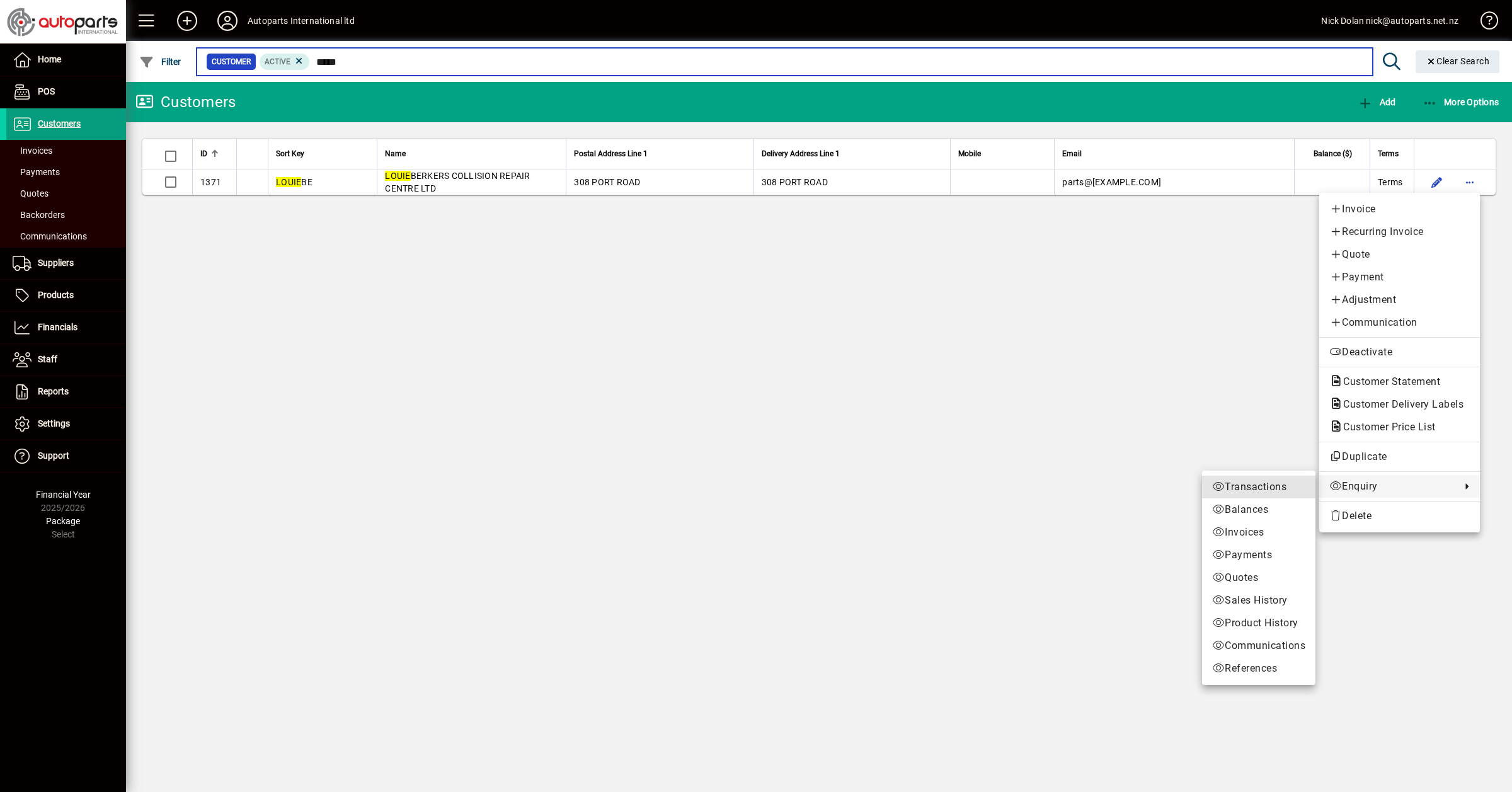 type 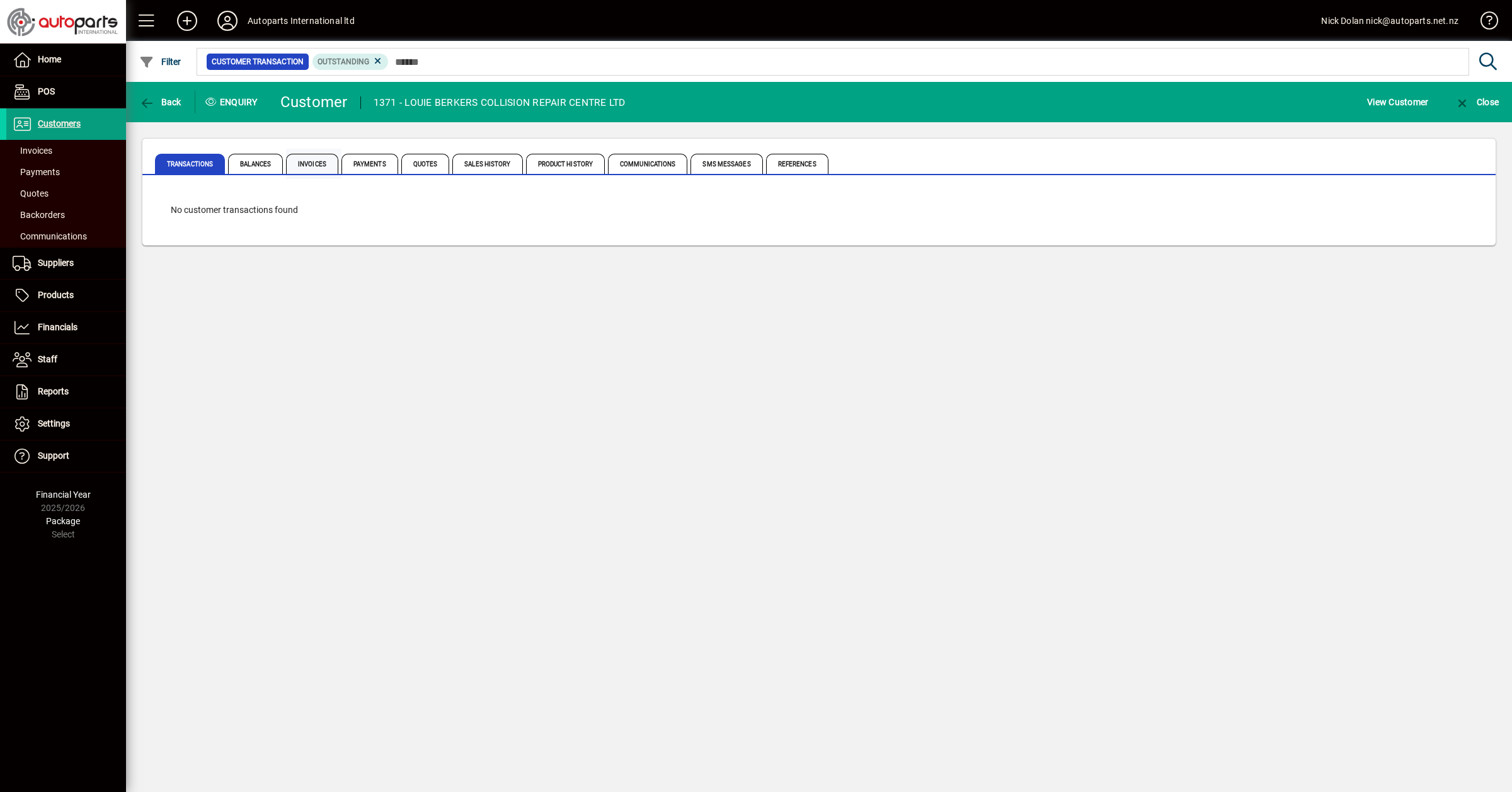 click on "Invoices" at bounding box center (312, 164) 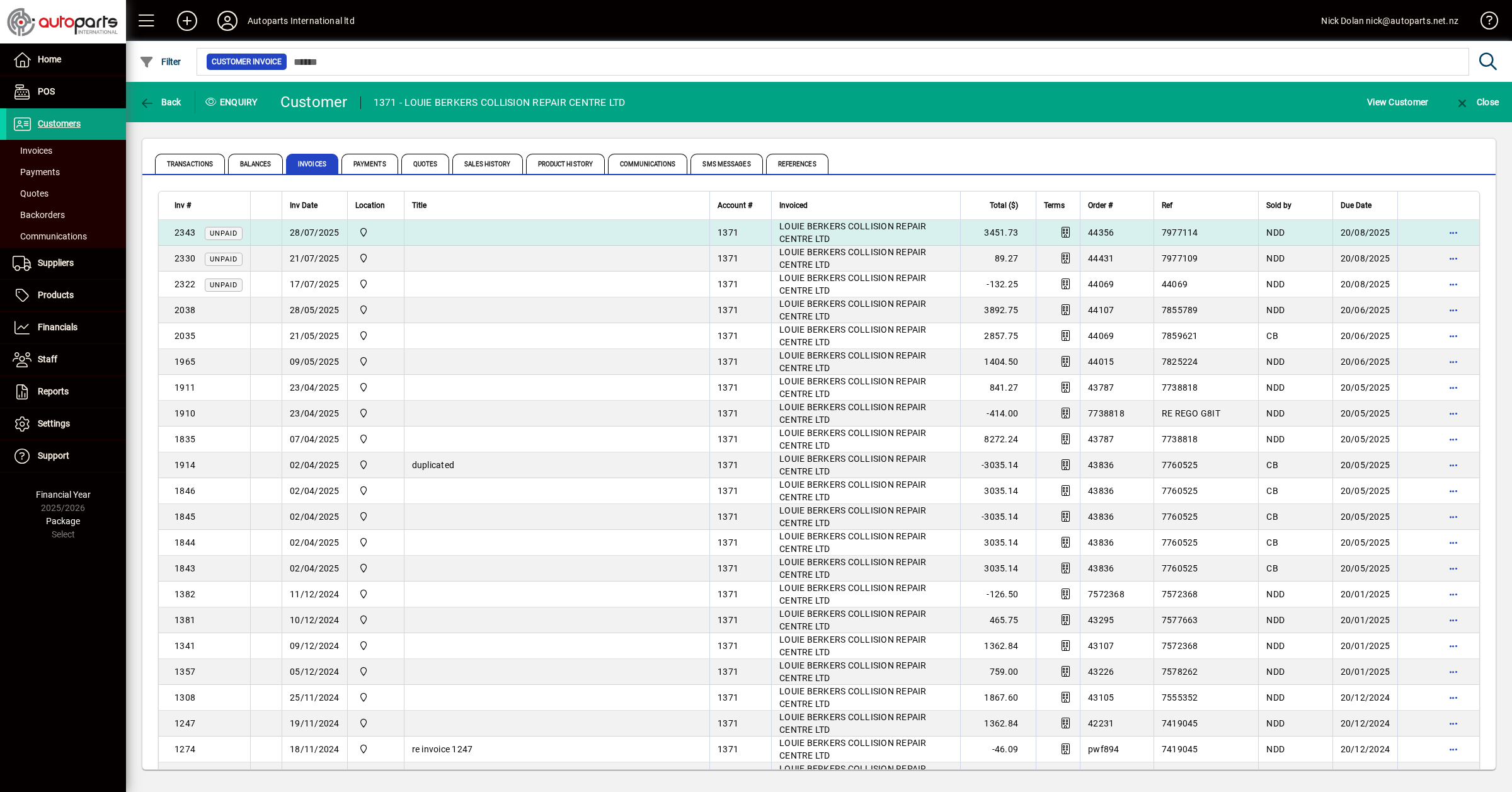 click at bounding box center [557, 232] 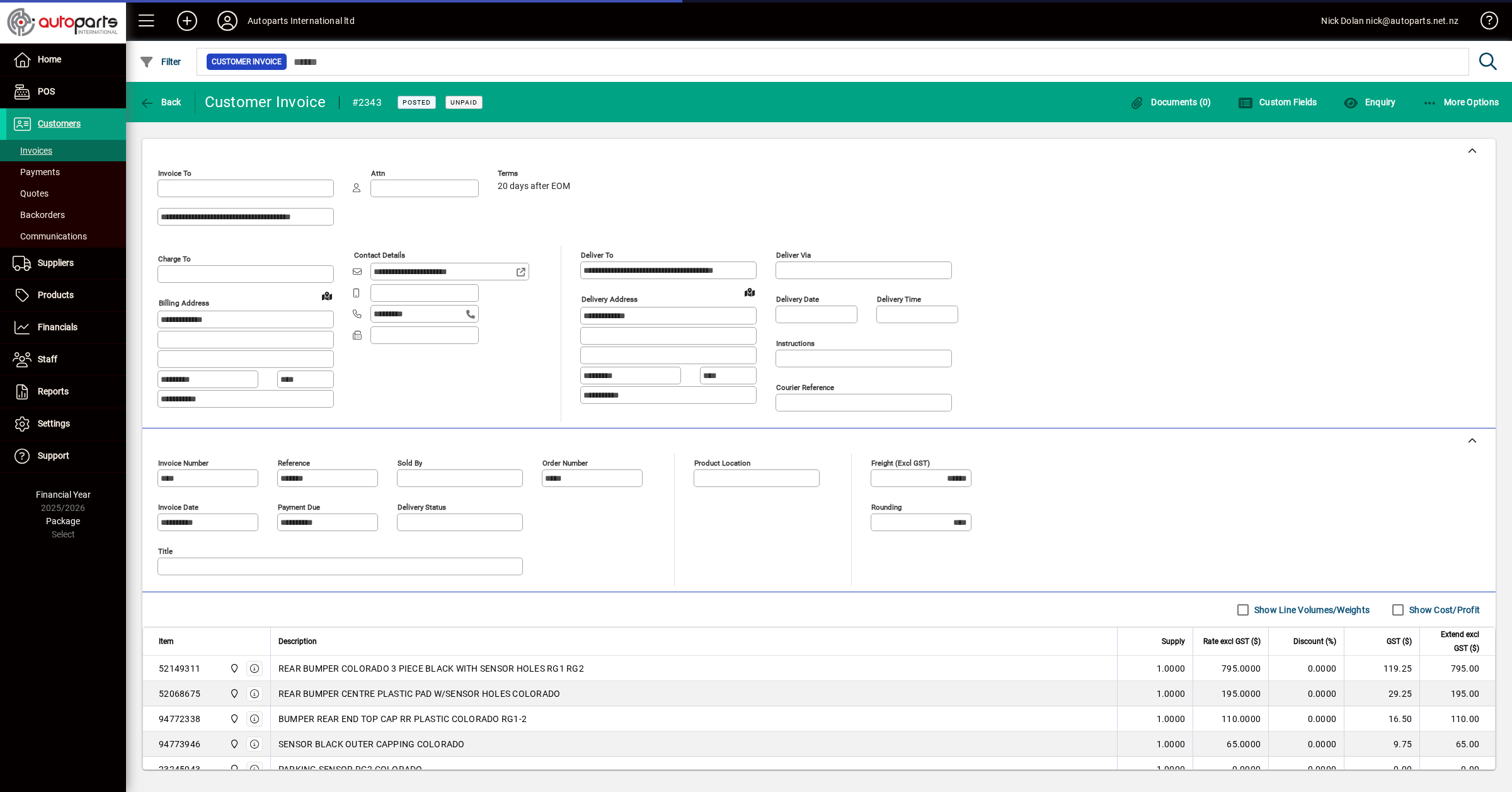 type on "**********" 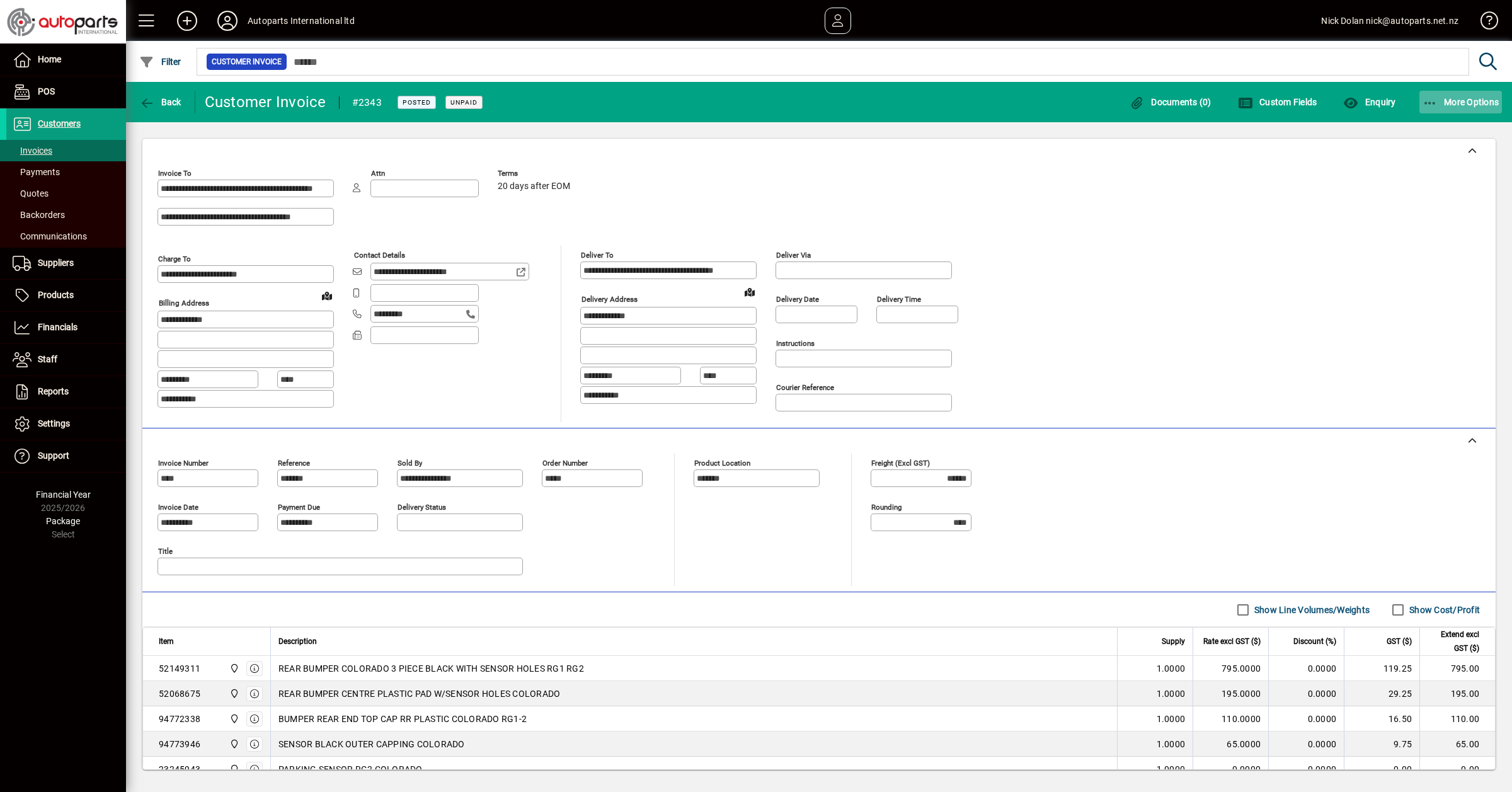 click 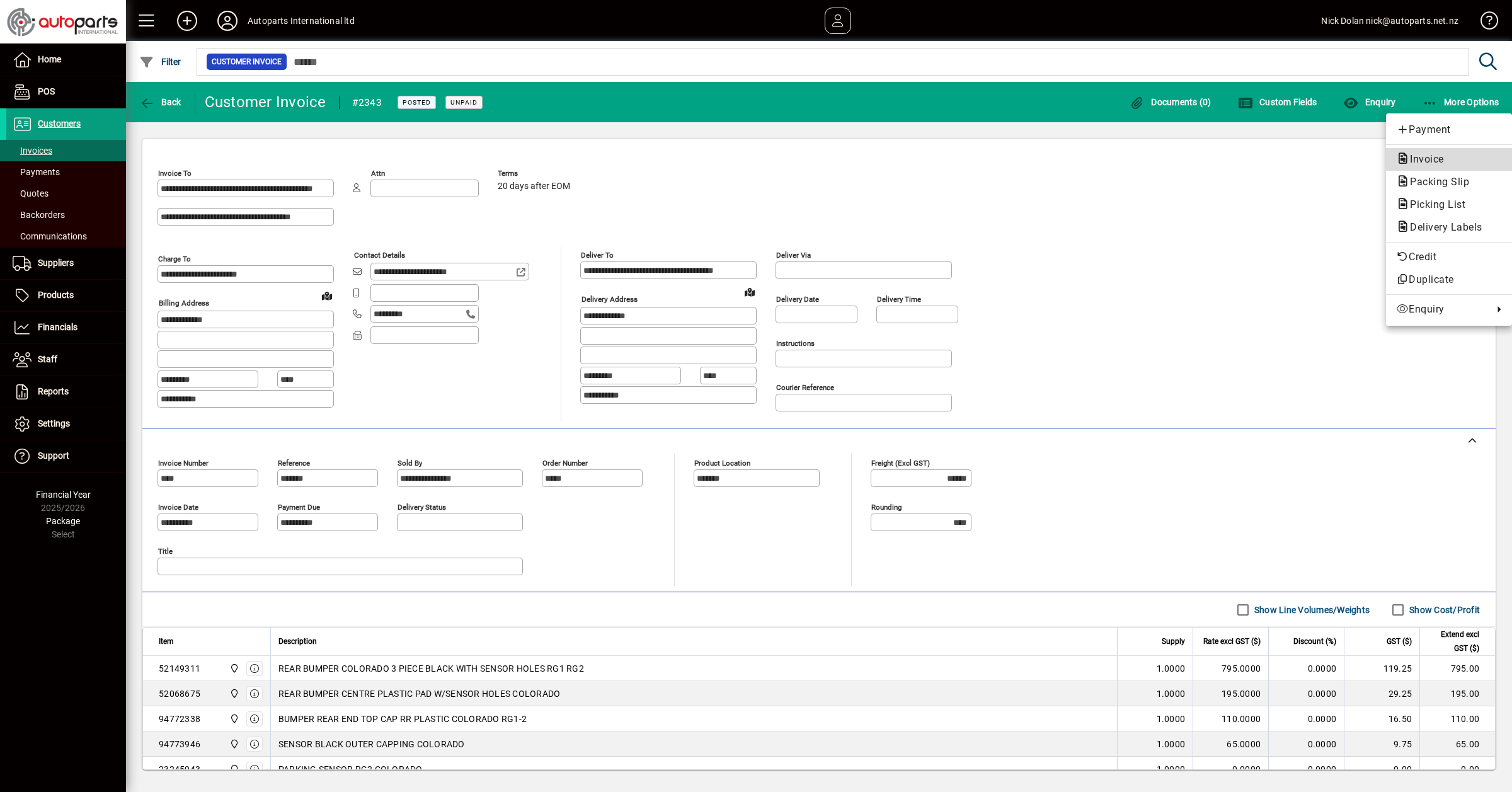 click on "Invoice" 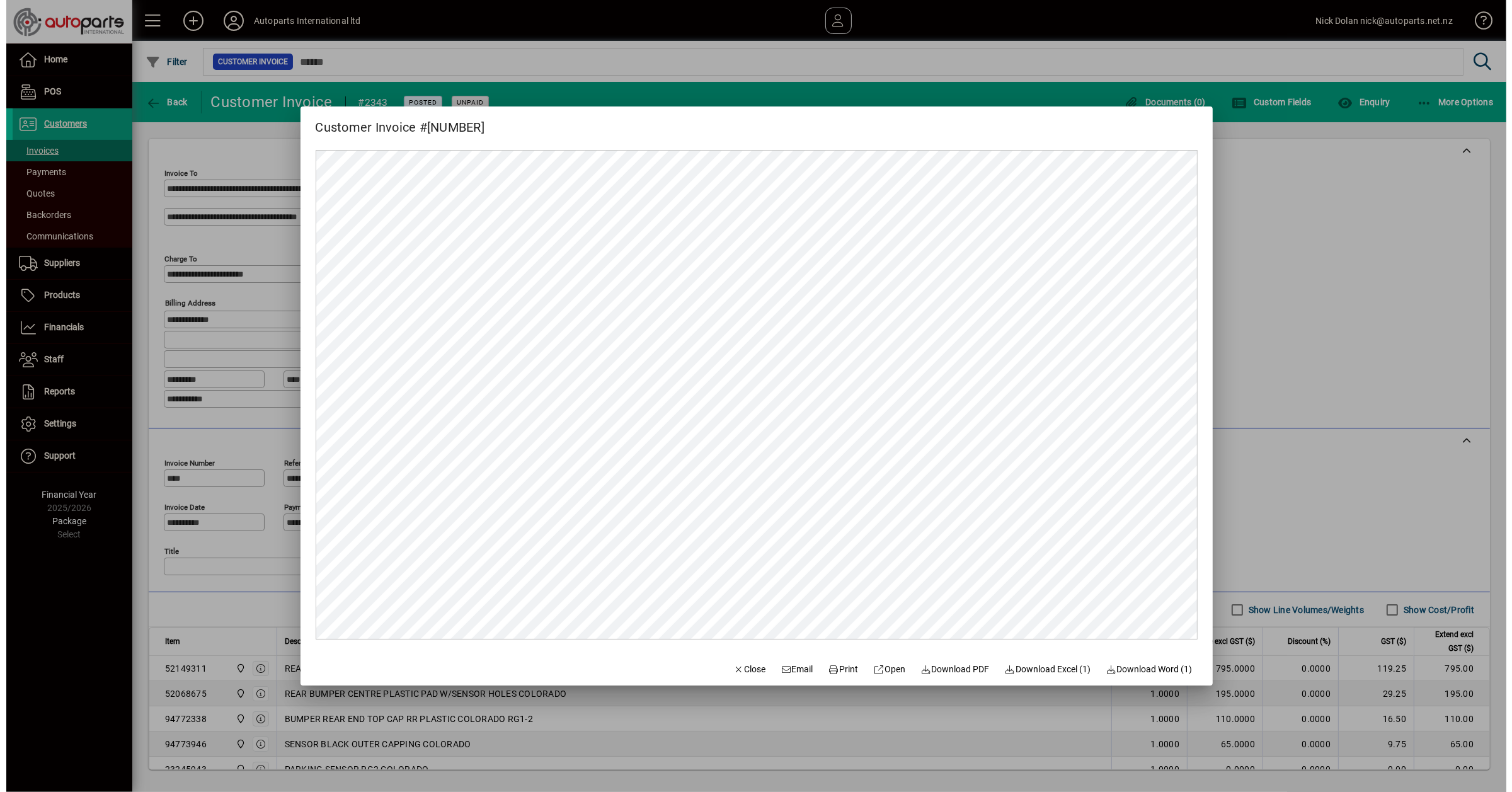 scroll, scrollTop: 0, scrollLeft: 0, axis: both 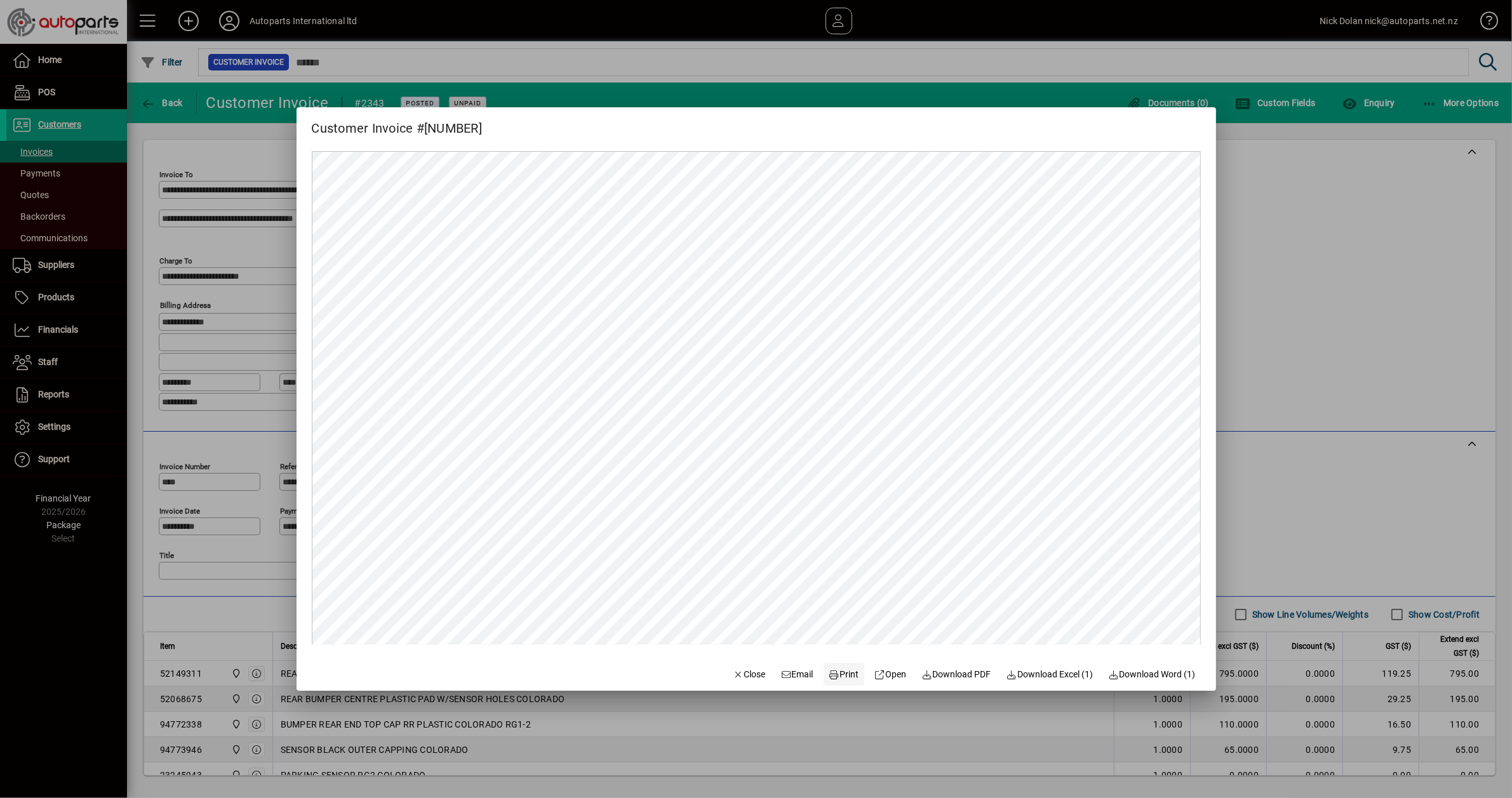 click on "Print" 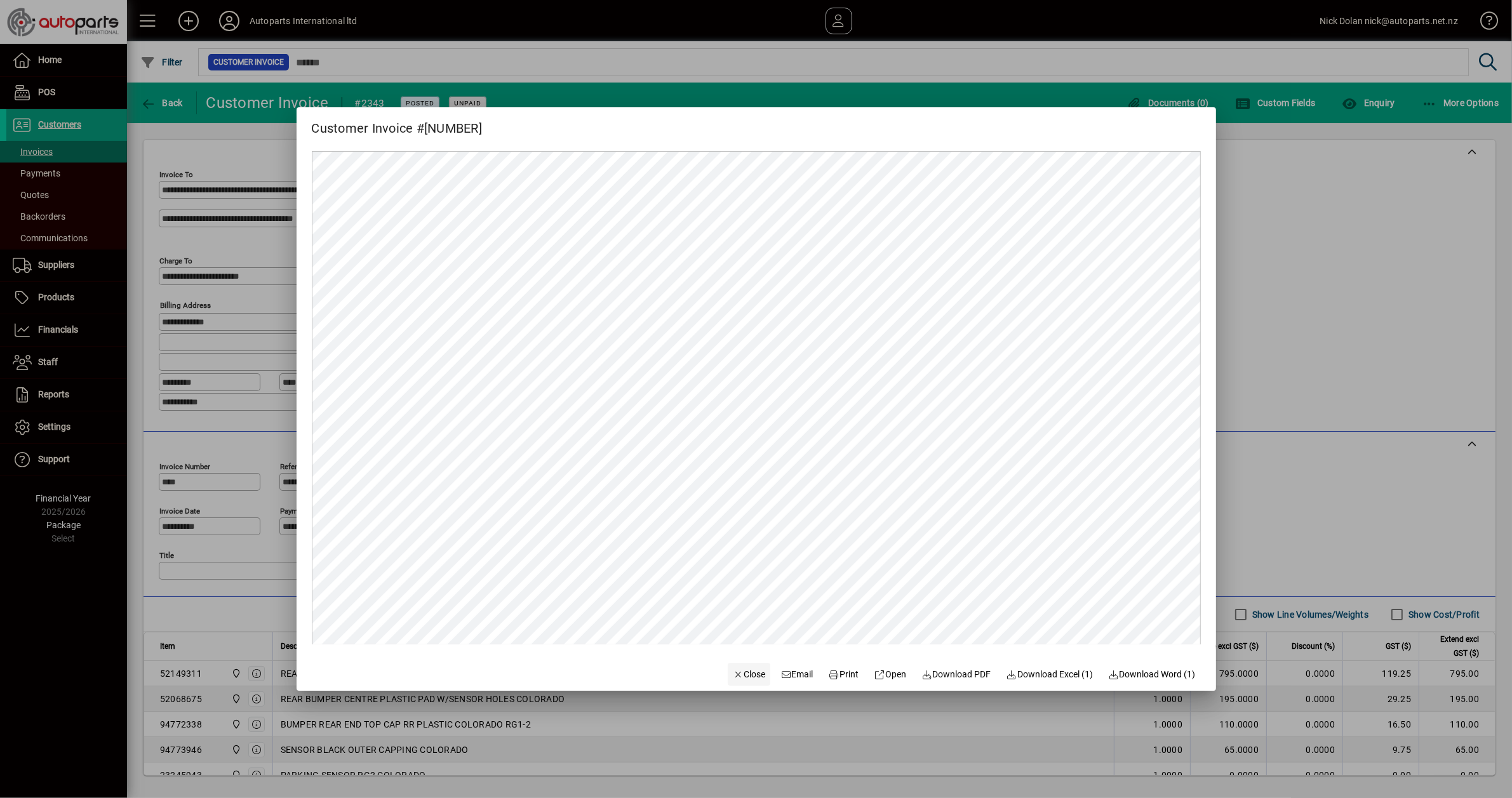 click on "Close" 